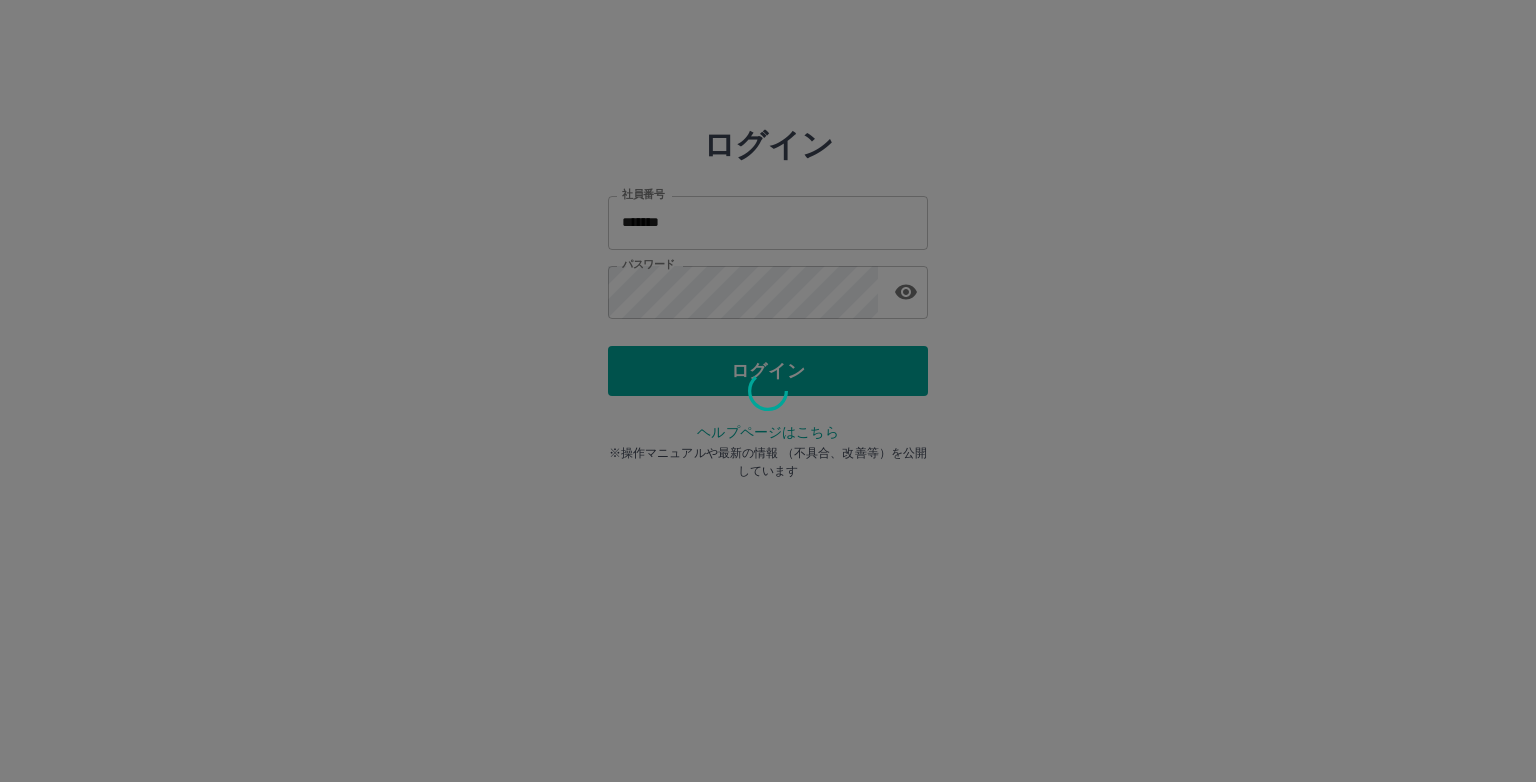 scroll, scrollTop: 0, scrollLeft: 0, axis: both 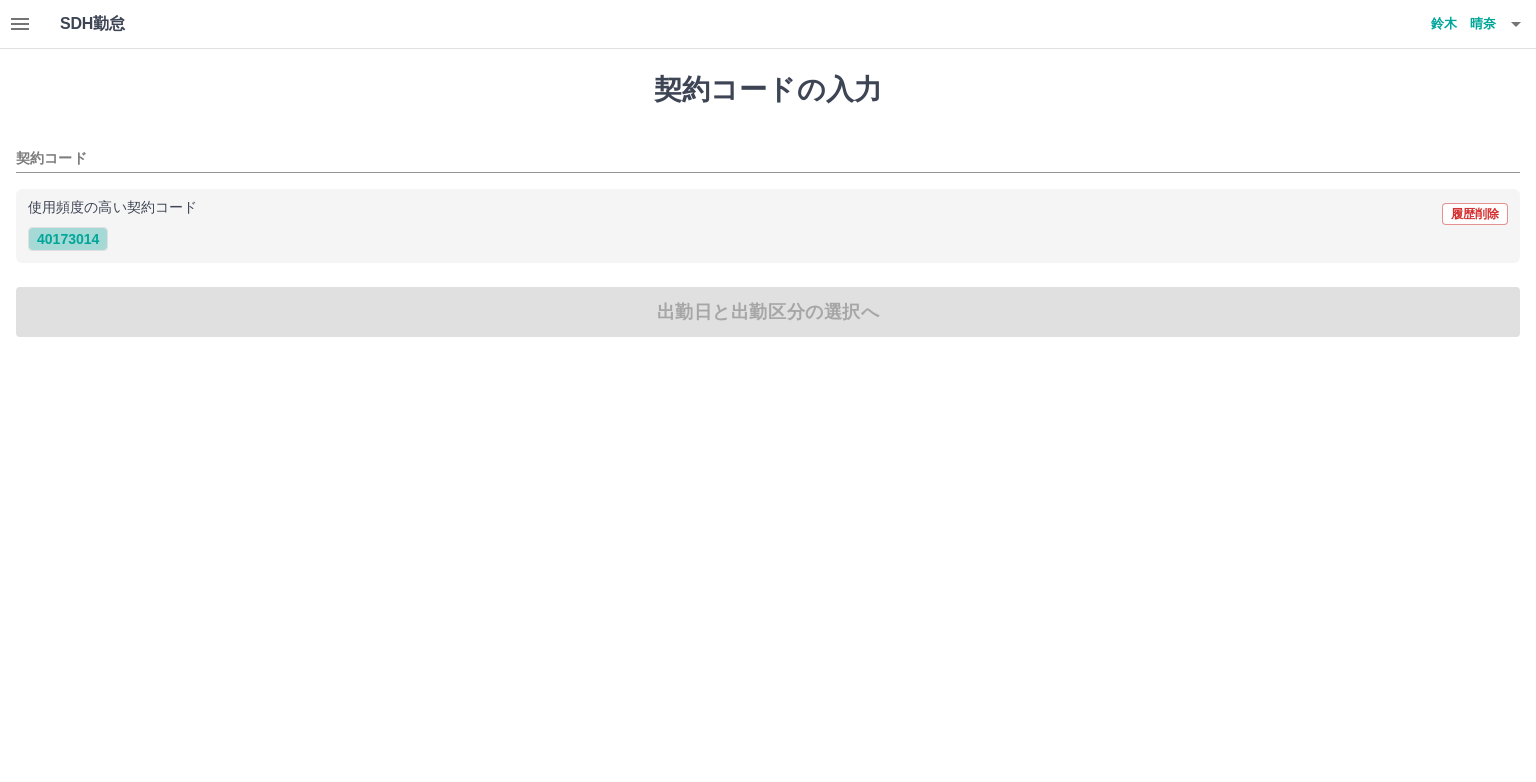 click on "40173014" at bounding box center (68, 239) 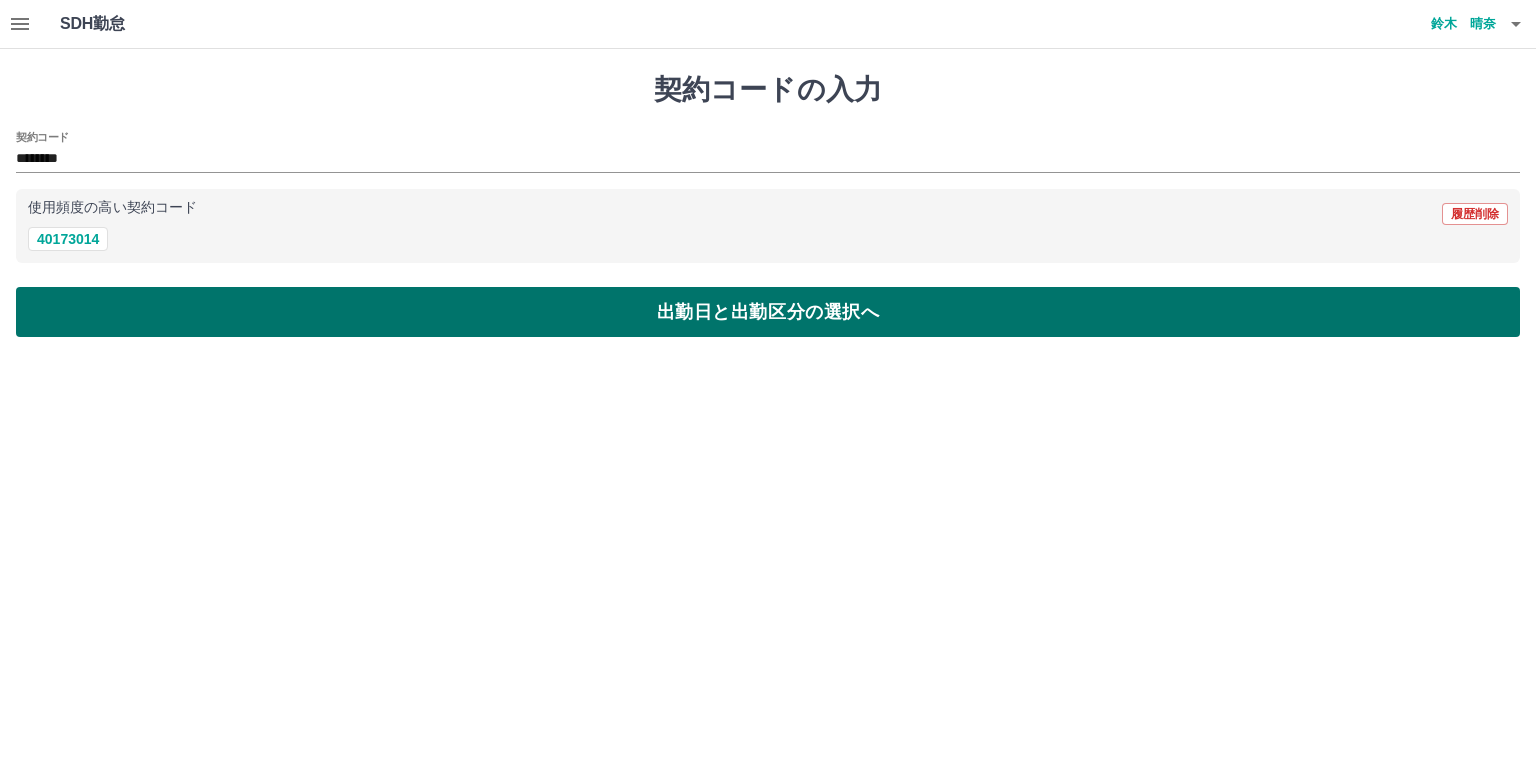 click on "出勤日と出勤区分の選択へ" at bounding box center (768, 312) 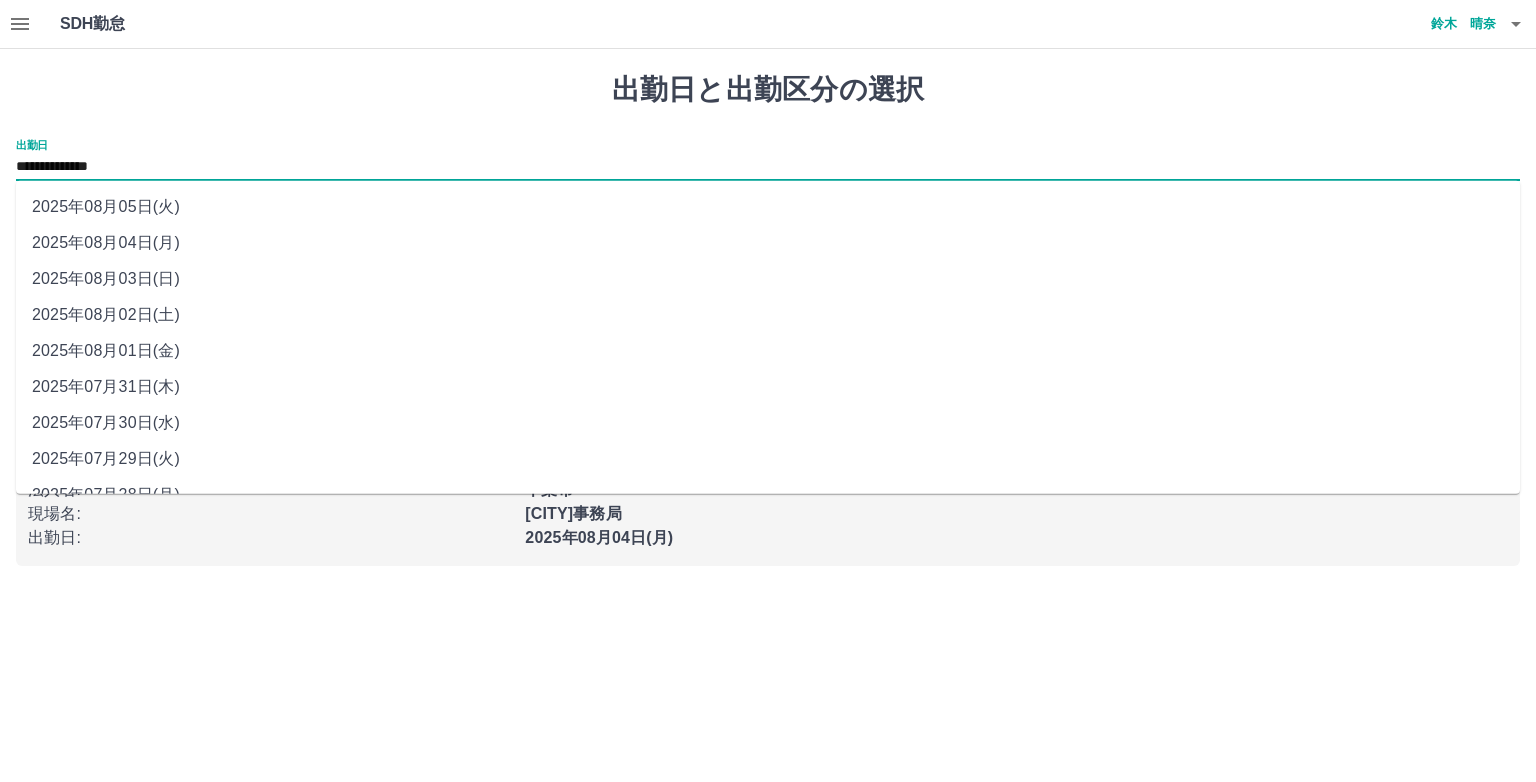 click on "**********" at bounding box center (768, 167) 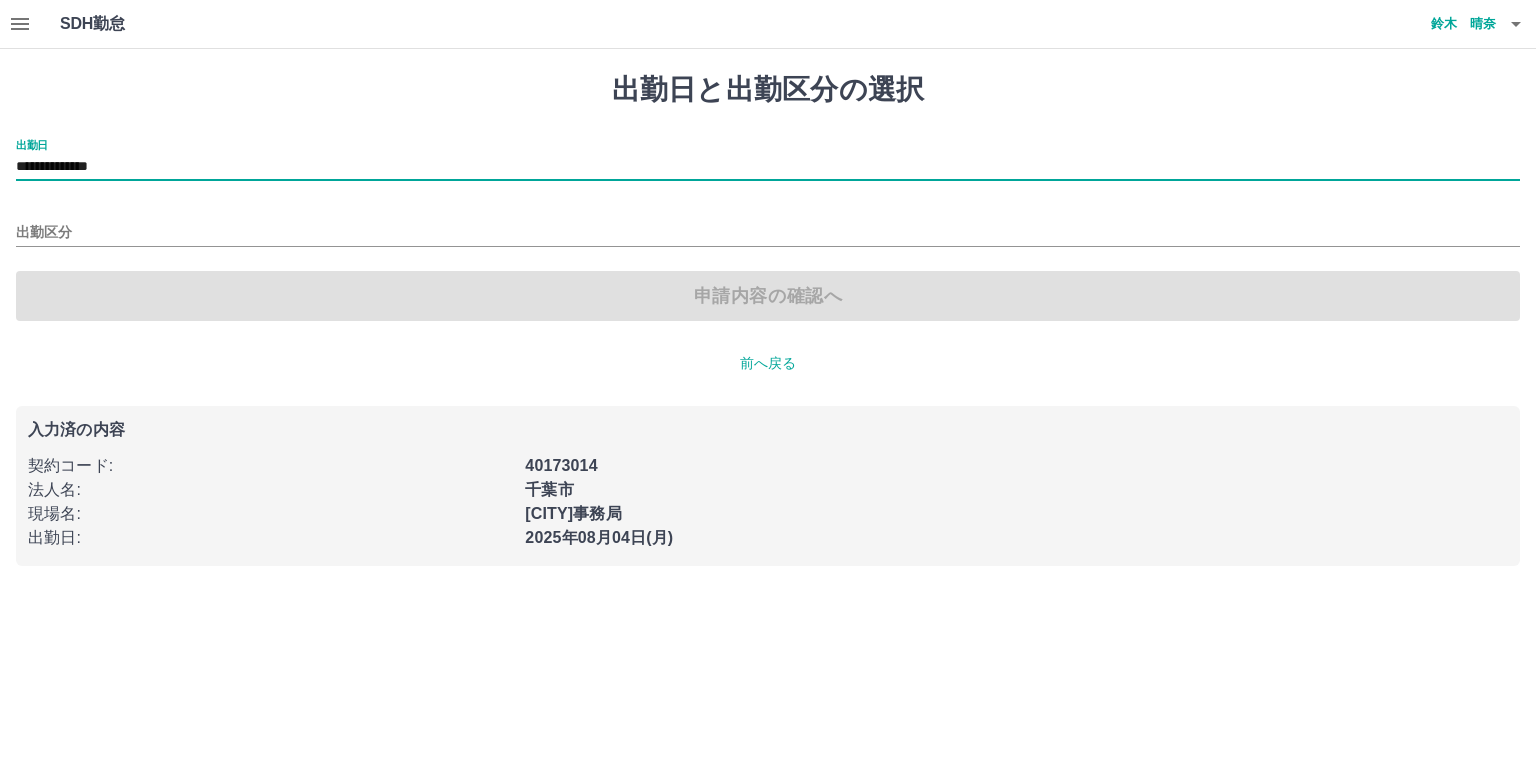 type on "**********" 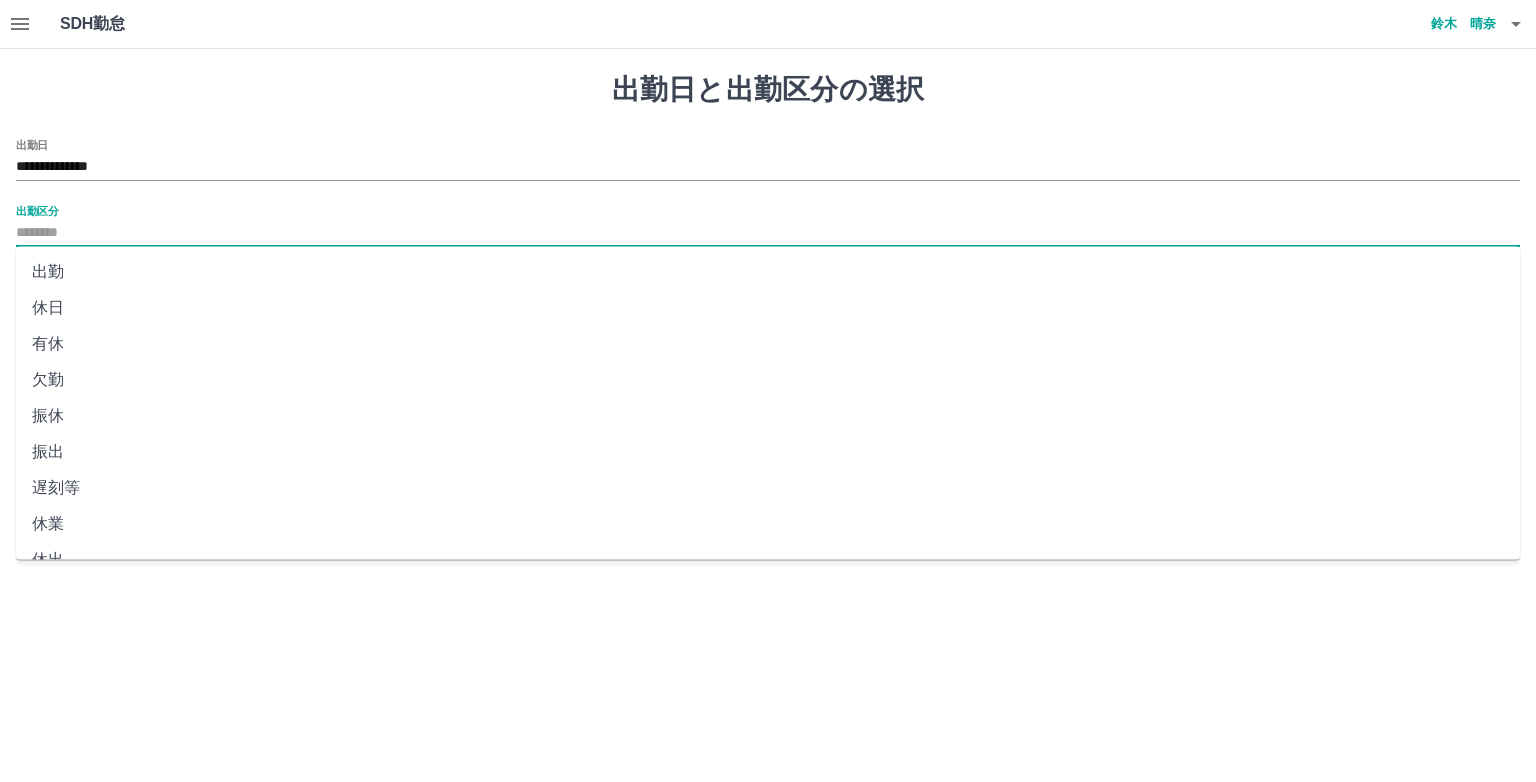 click on "出勤区分" at bounding box center [768, 233] 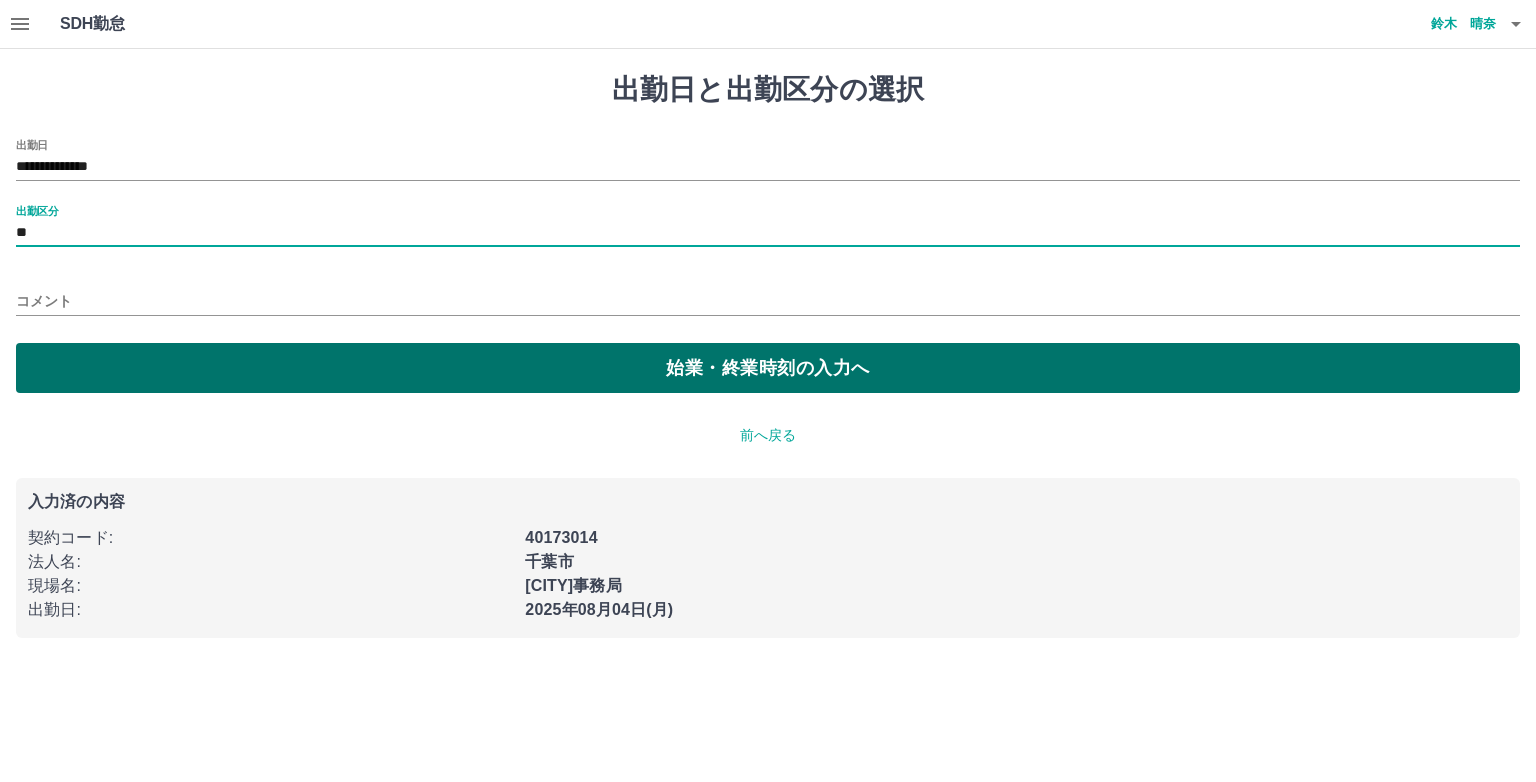 click on "始業・終業時刻の入力へ" at bounding box center (768, 368) 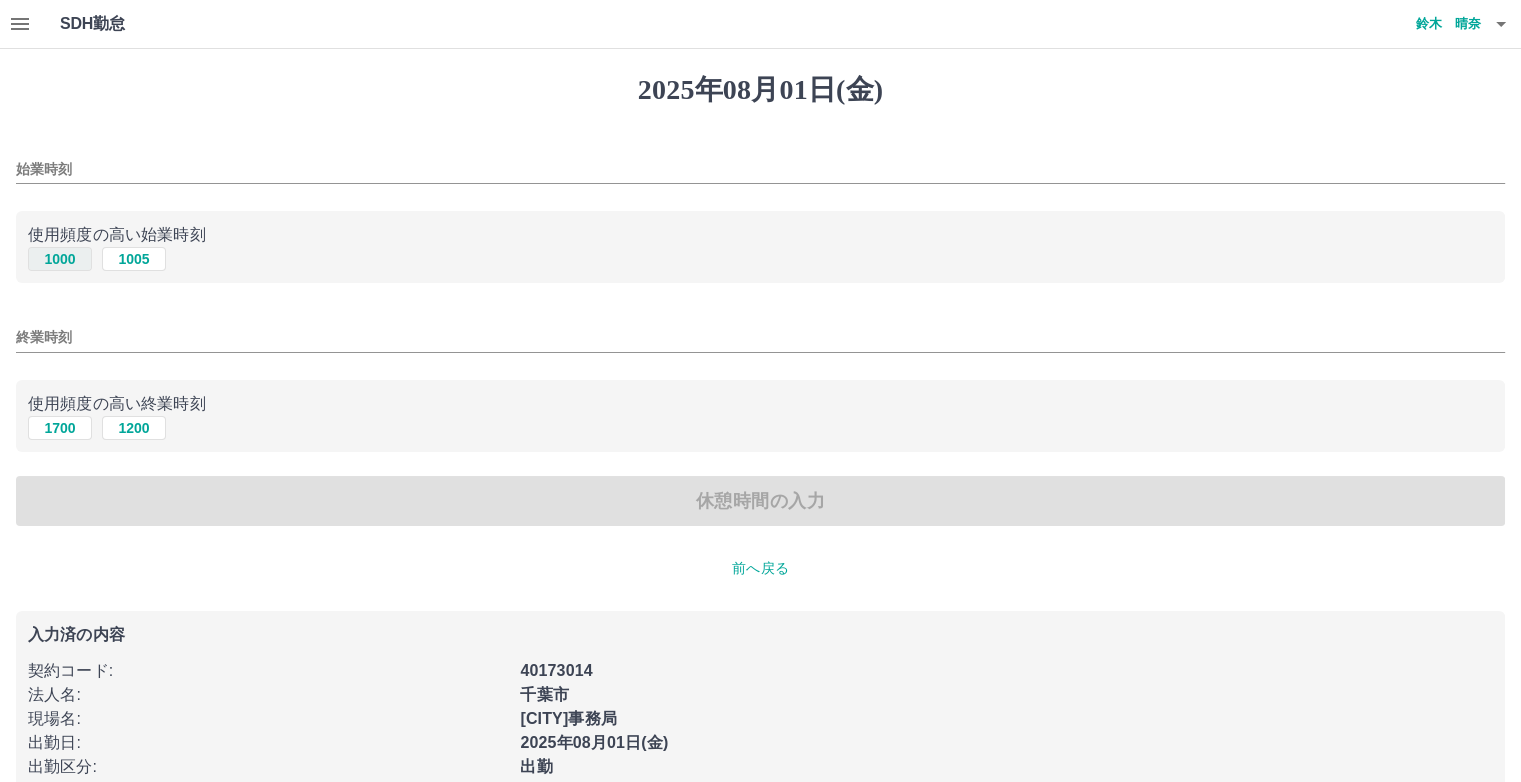 click on "1000" at bounding box center (60, 259) 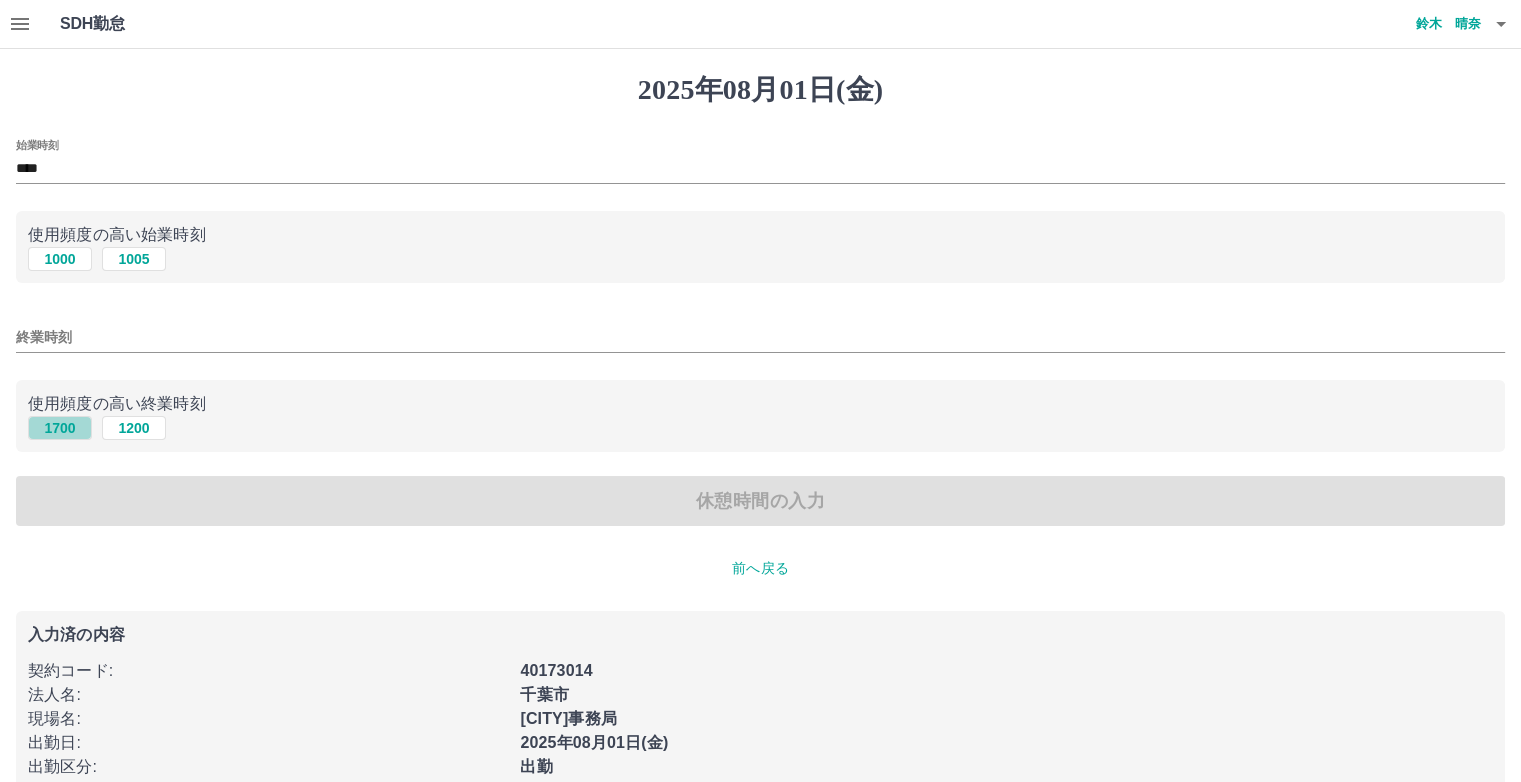 click on "1700" at bounding box center [60, 428] 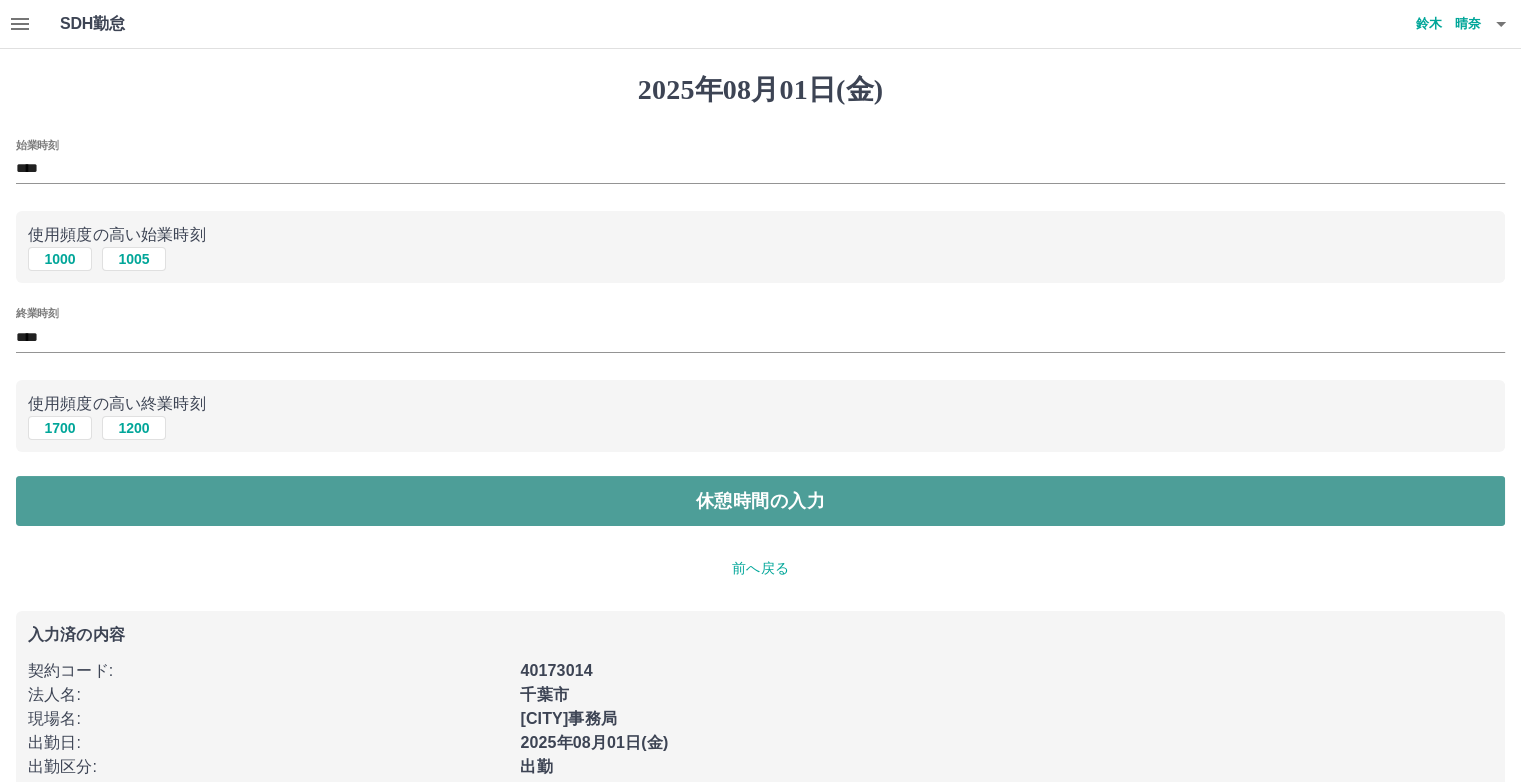 click on "休憩時間の入力" at bounding box center [760, 501] 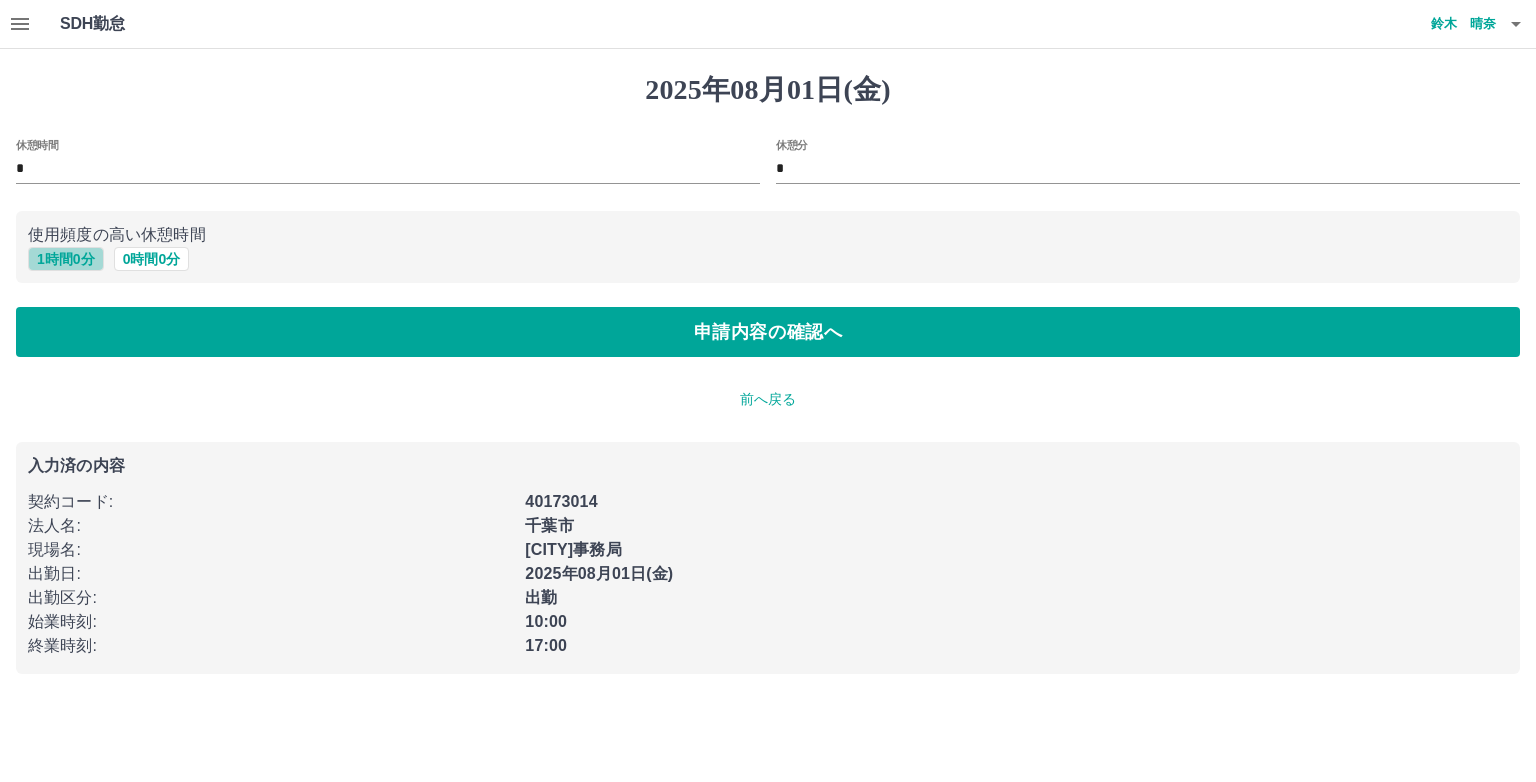 click on "1 時間 0 分" at bounding box center [66, 259] 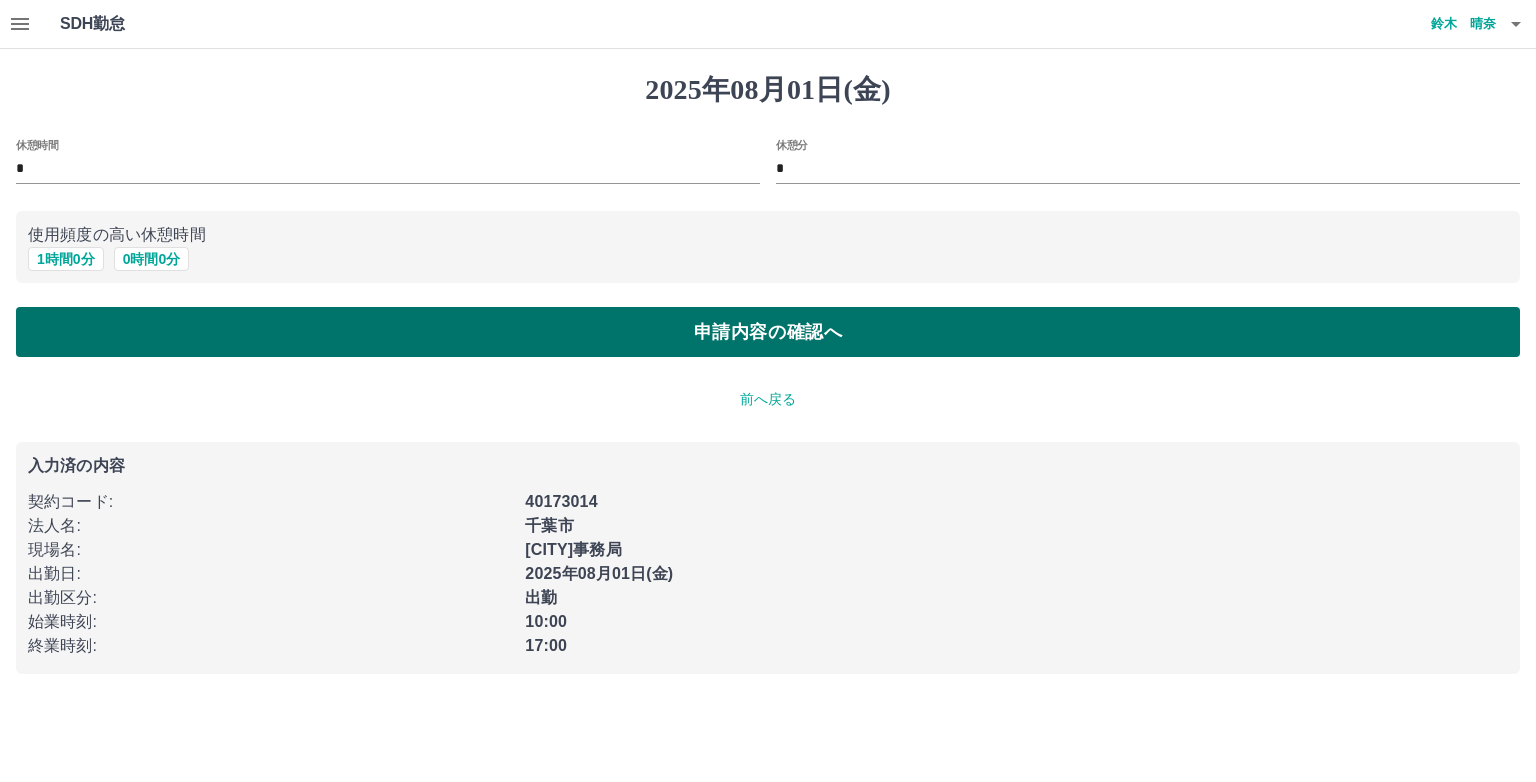 click on "申請内容の確認へ" at bounding box center [768, 332] 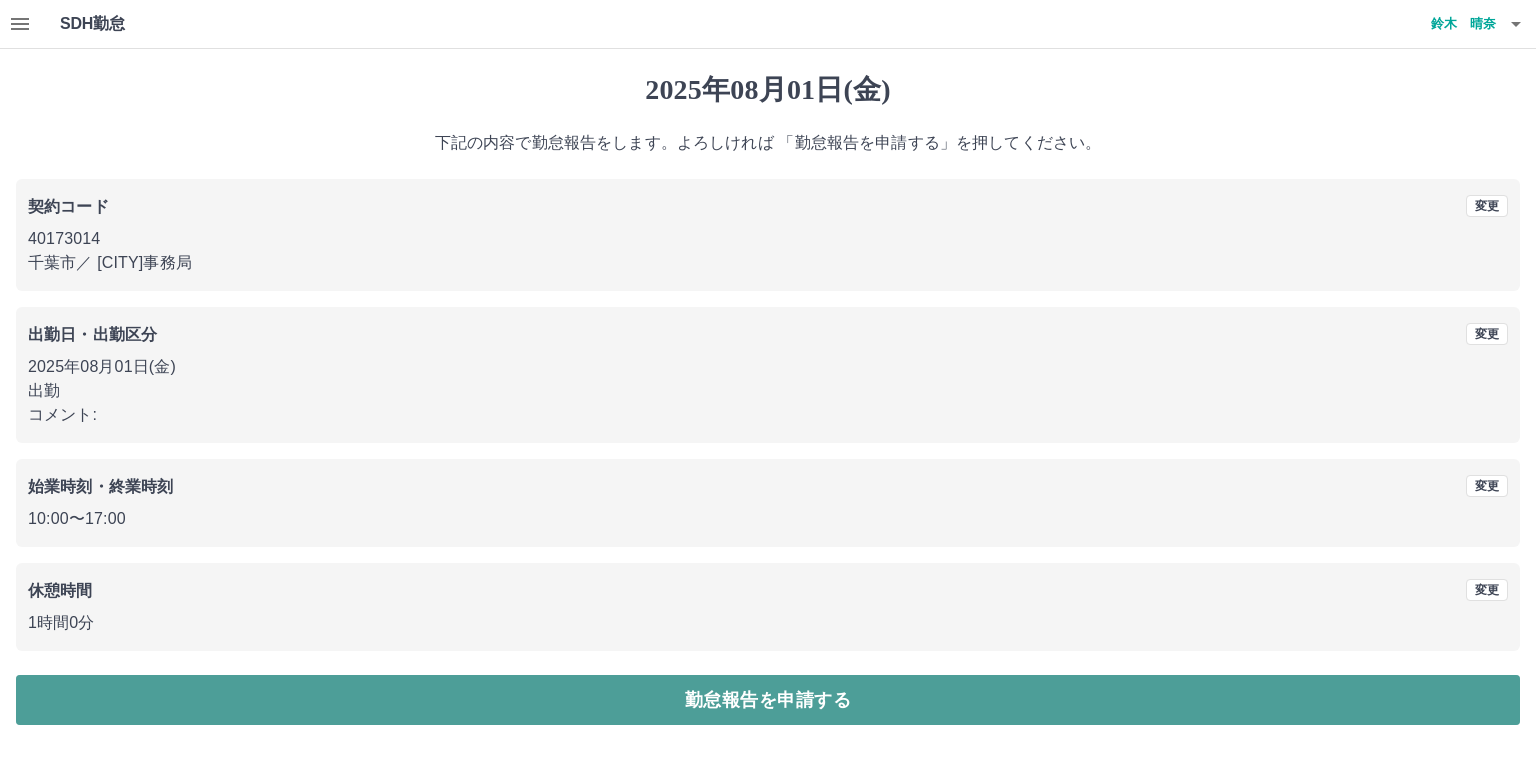 click on "勤怠報告を申請する" at bounding box center (768, 700) 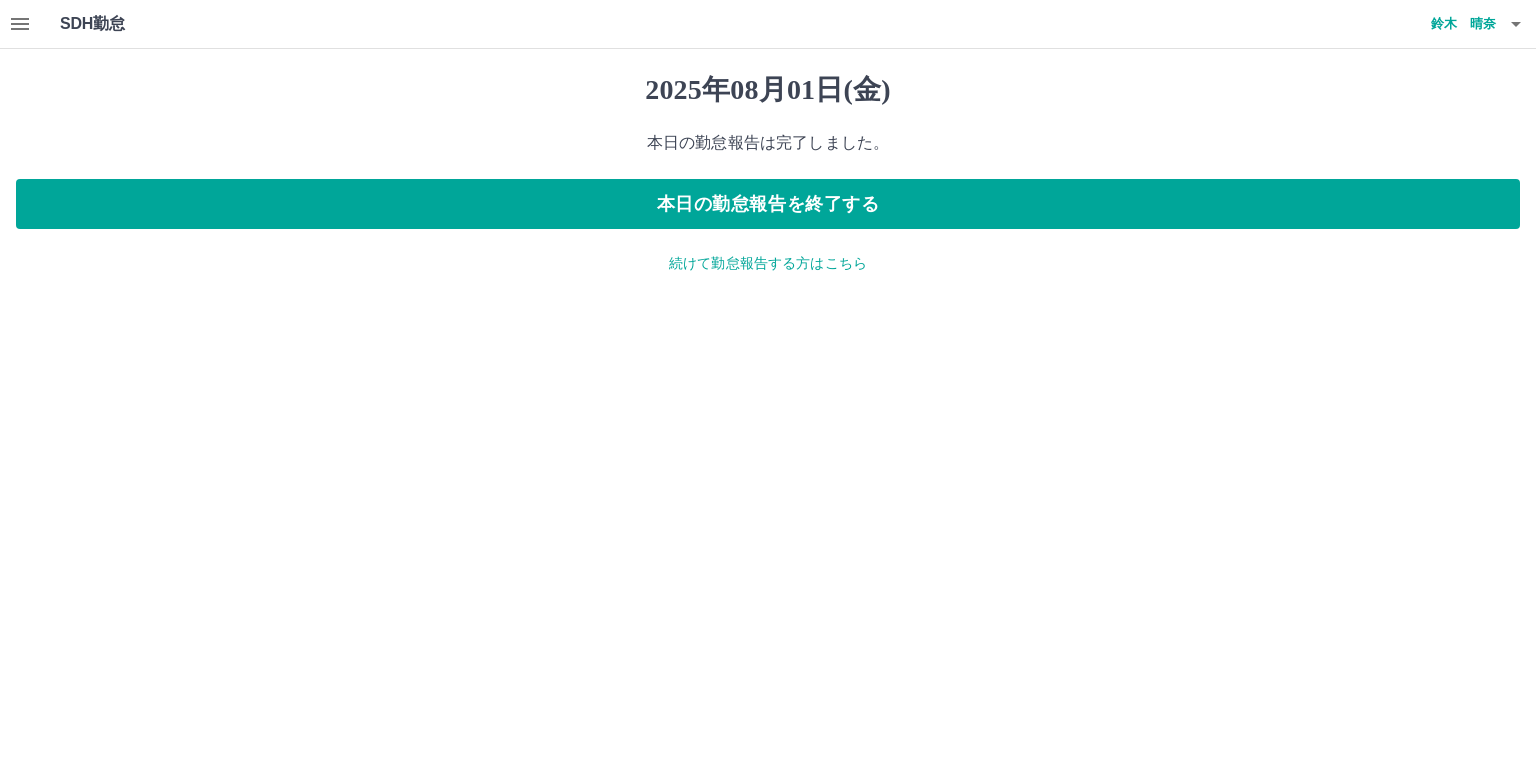 click on "続けて勤怠報告する方はこちら" at bounding box center (768, 263) 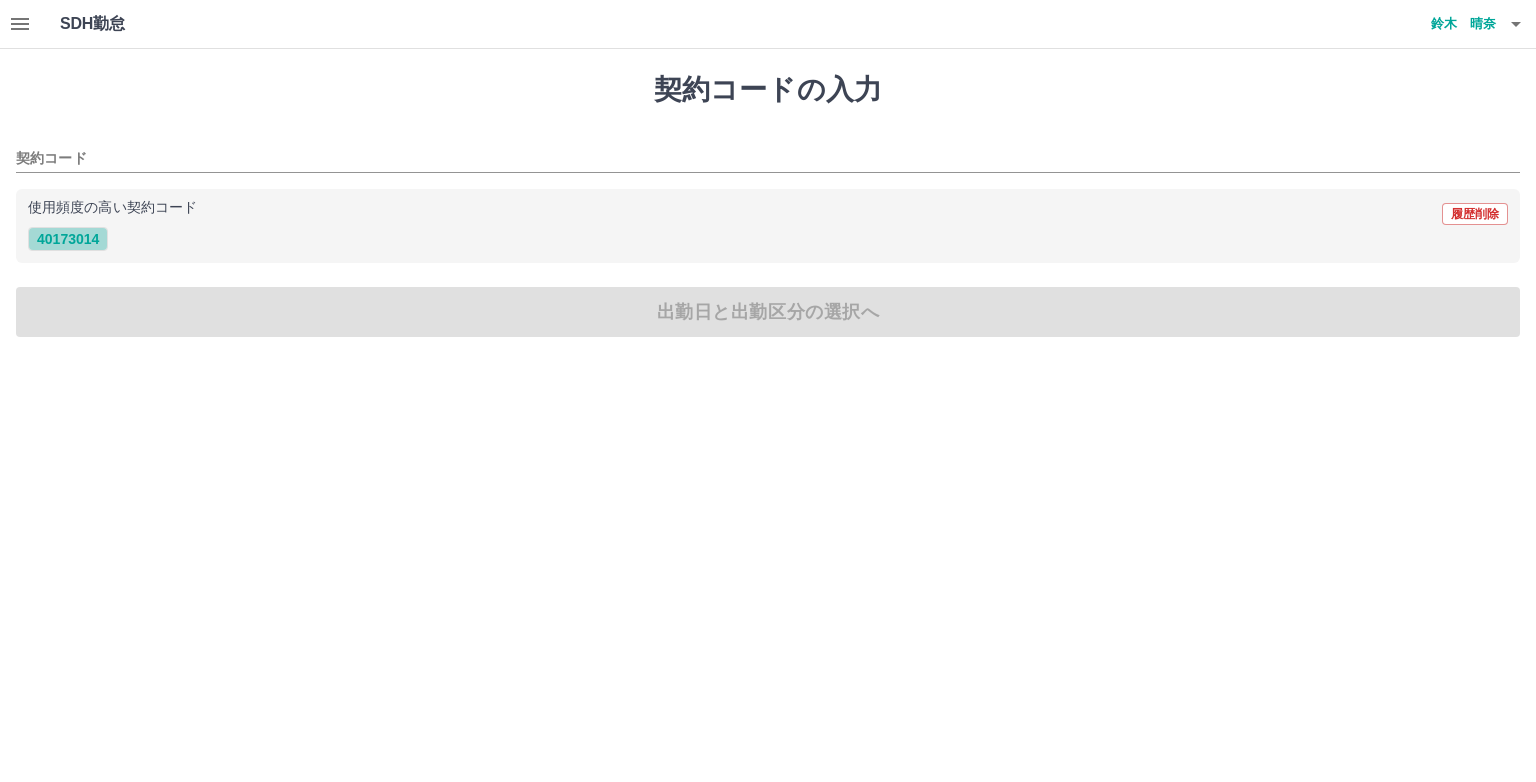 click on "40173014" at bounding box center (68, 239) 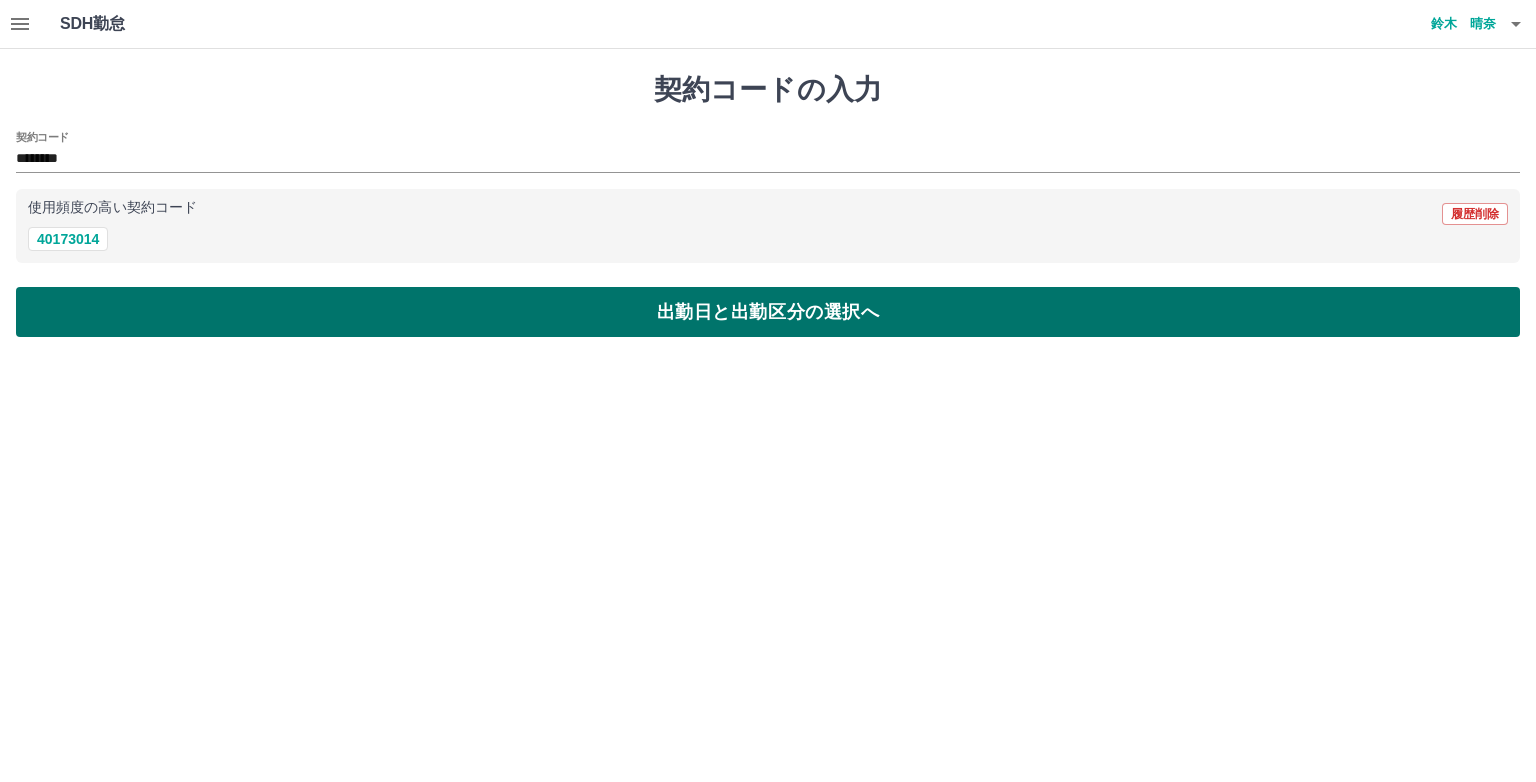 click on "出勤日と出勤区分の選択へ" at bounding box center [768, 312] 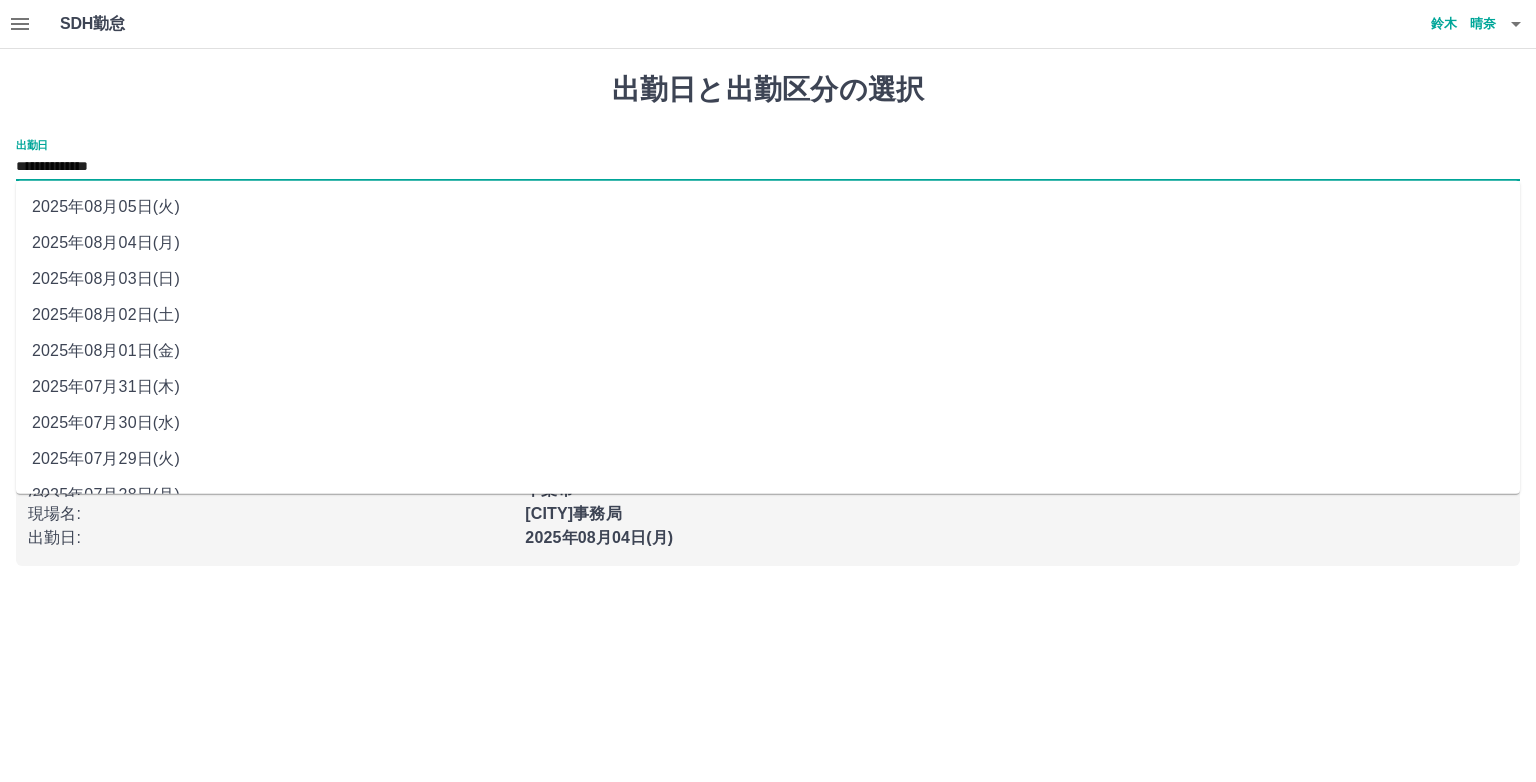 drag, startPoint x: 112, startPoint y: 160, endPoint x: 108, endPoint y: 177, distance: 17.464249 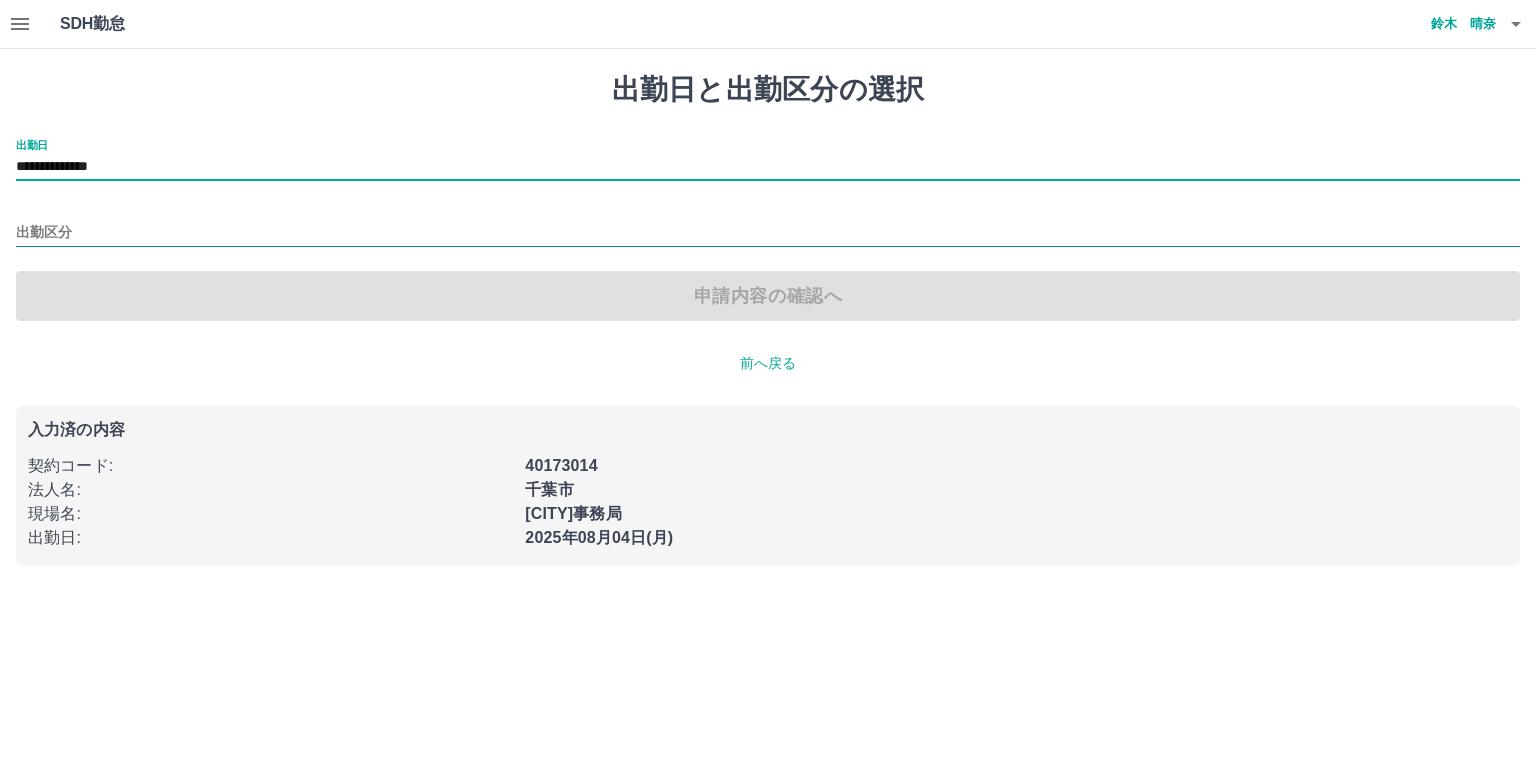 click on "出勤区分" at bounding box center [768, 233] 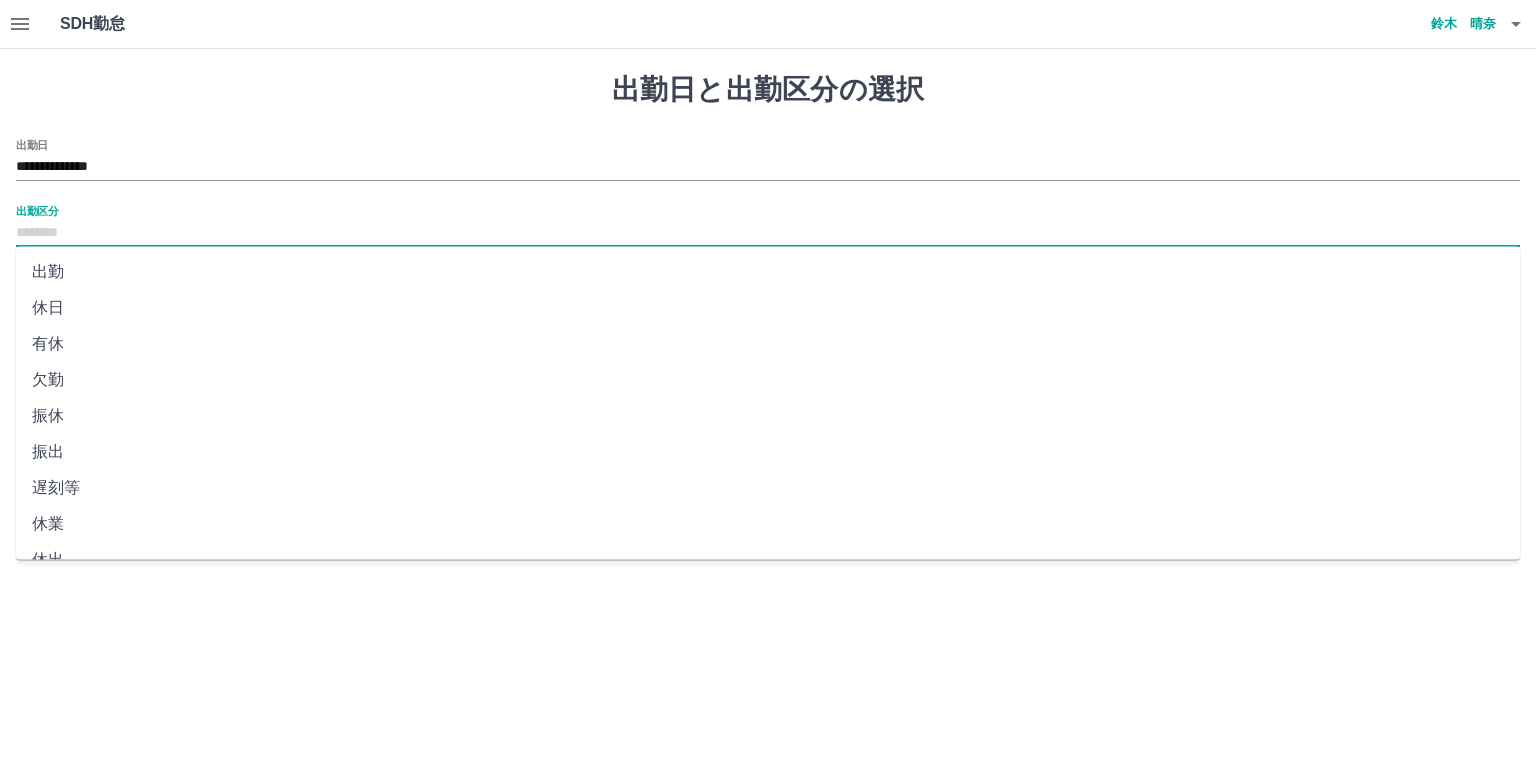click on "休日" at bounding box center (768, 308) 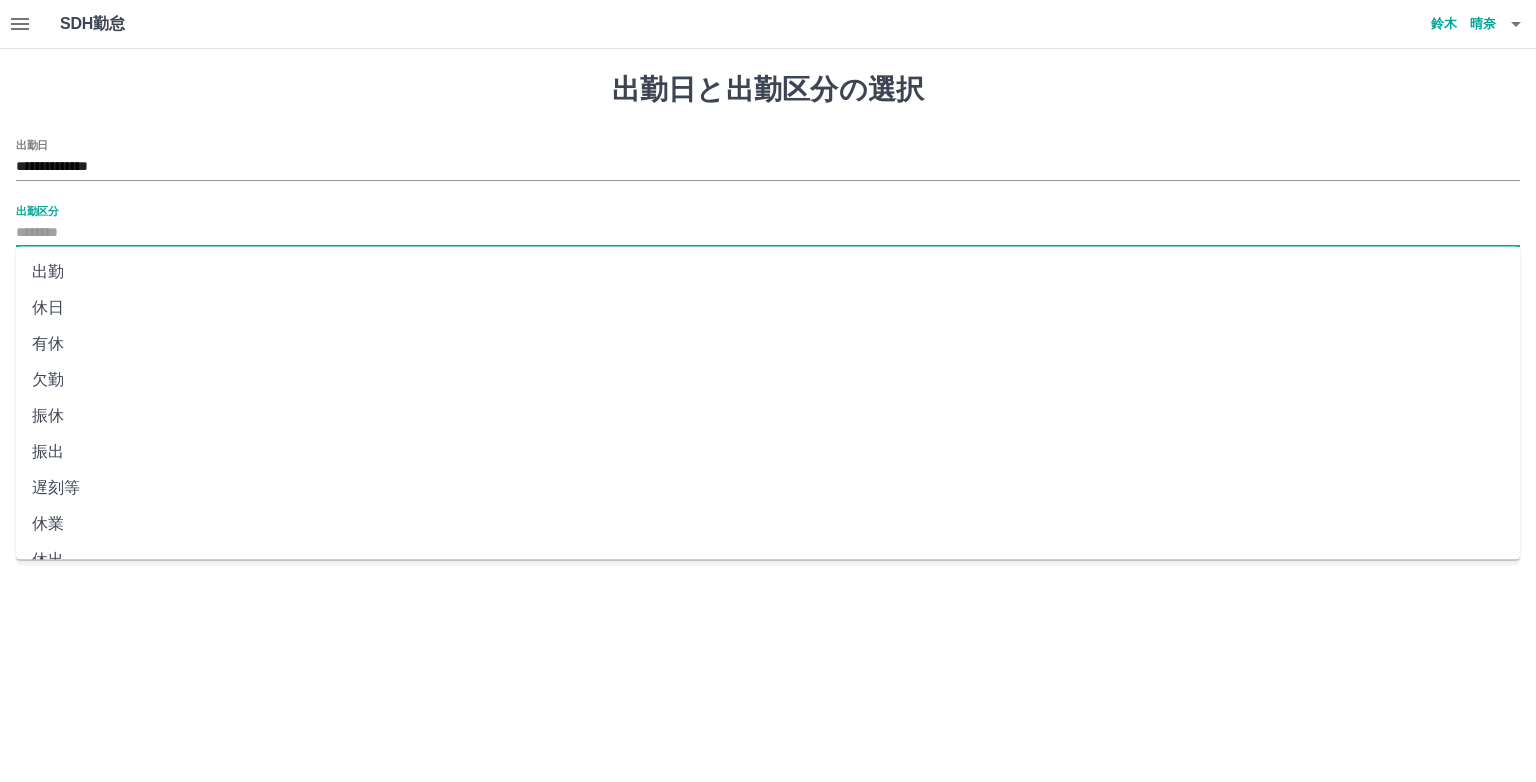 type on "**" 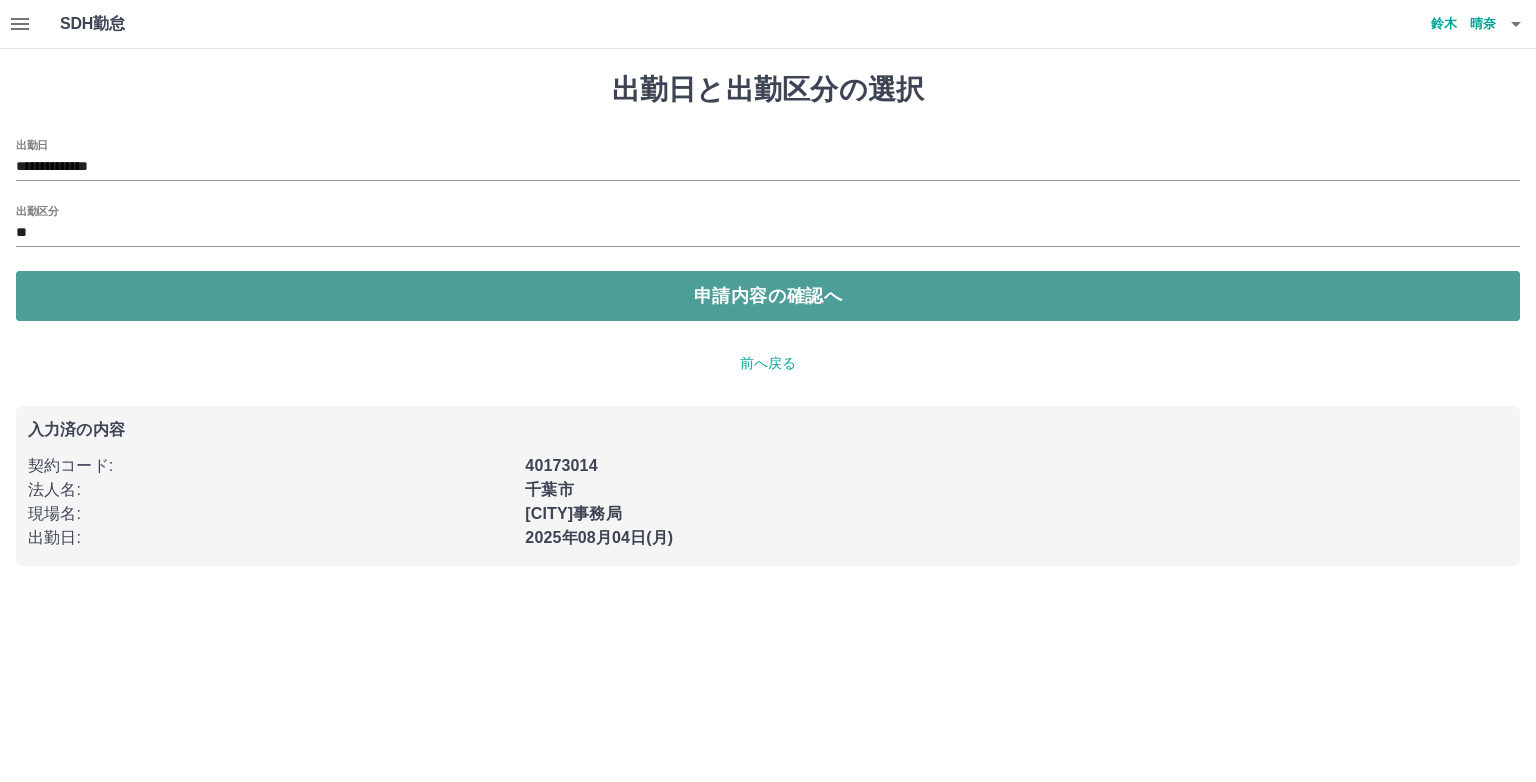 click on "申請内容の確認へ" at bounding box center (768, 296) 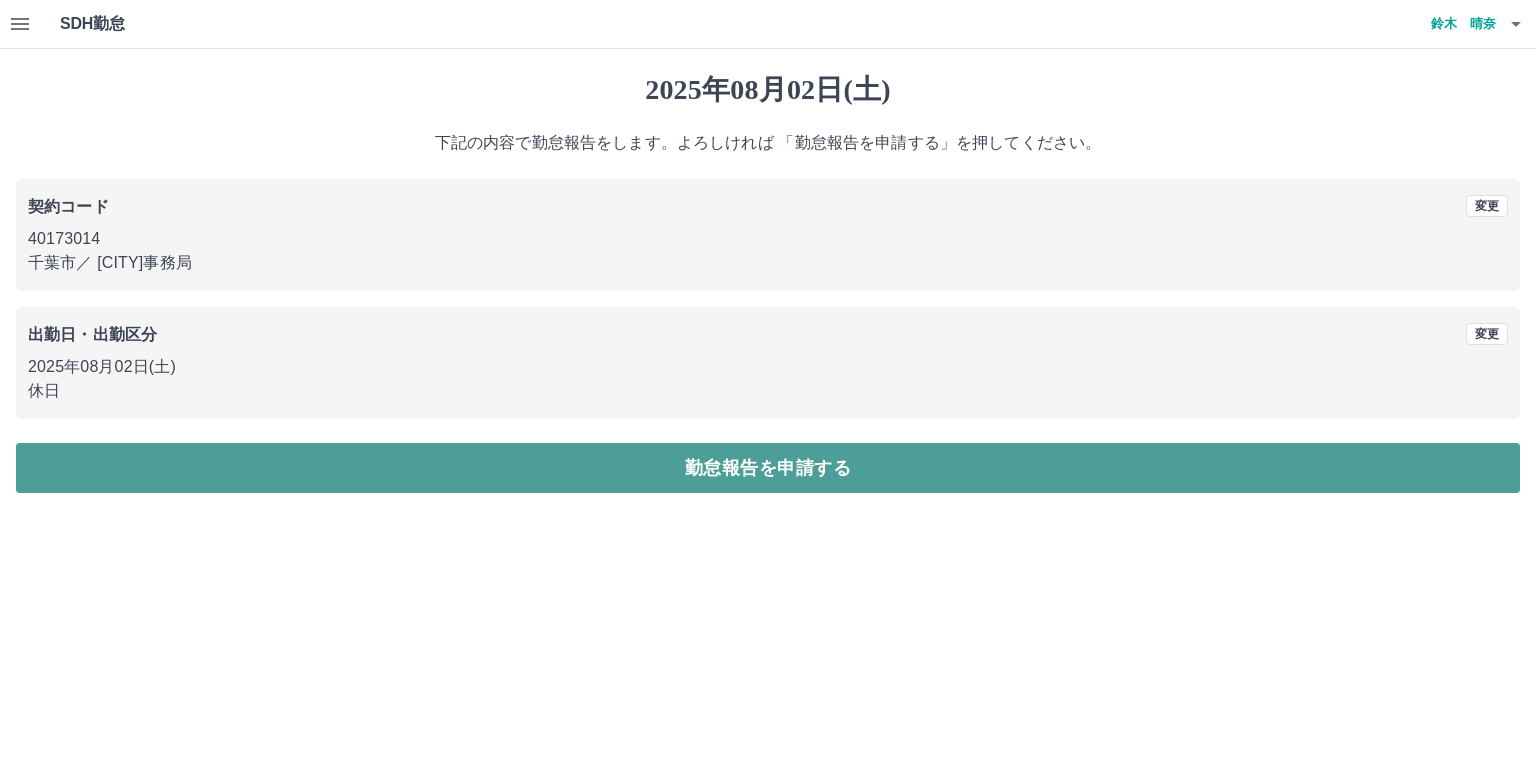 click on "勤怠報告を申請する" at bounding box center (768, 468) 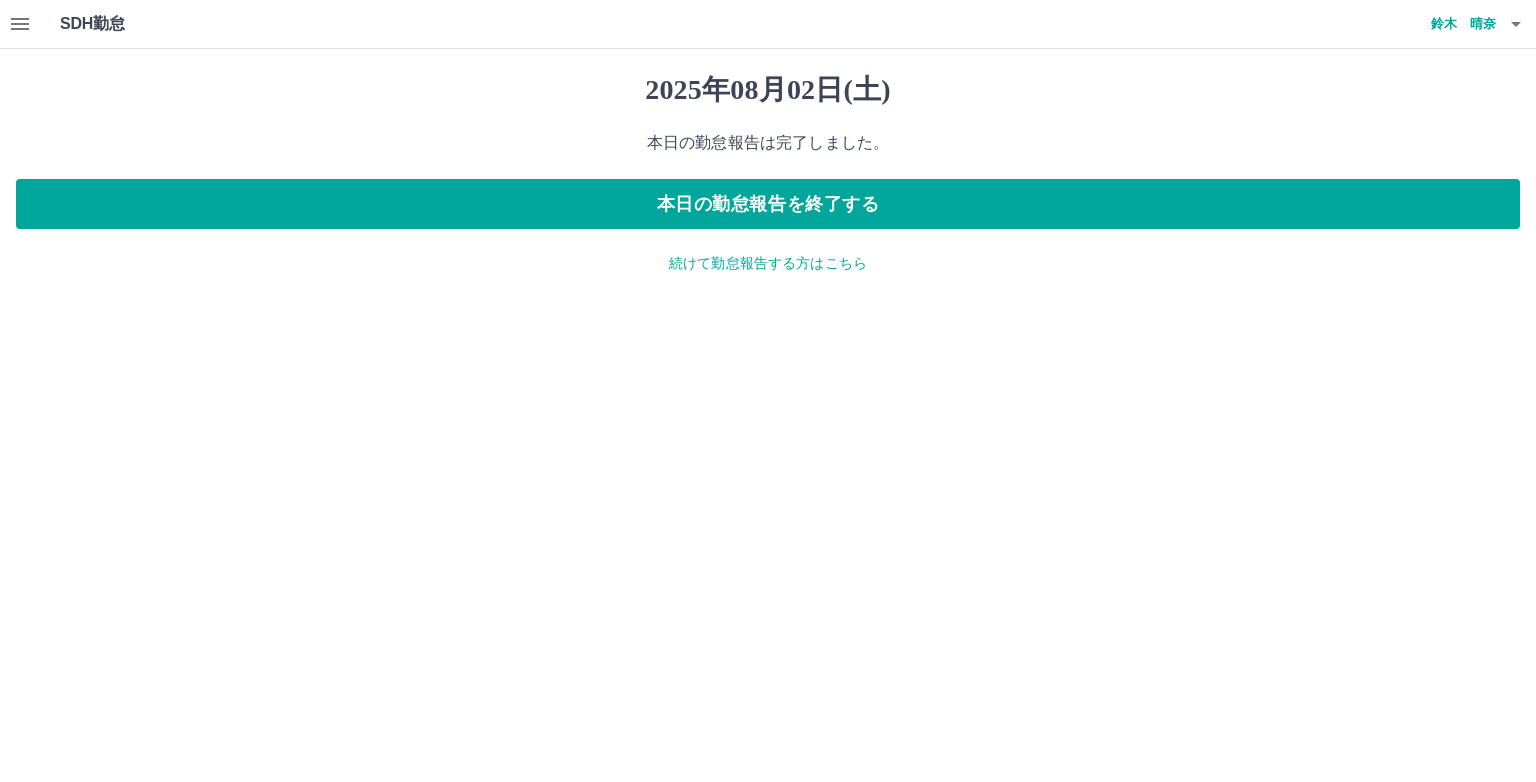 click on "続けて勤怠報告する方はこちら" at bounding box center [768, 263] 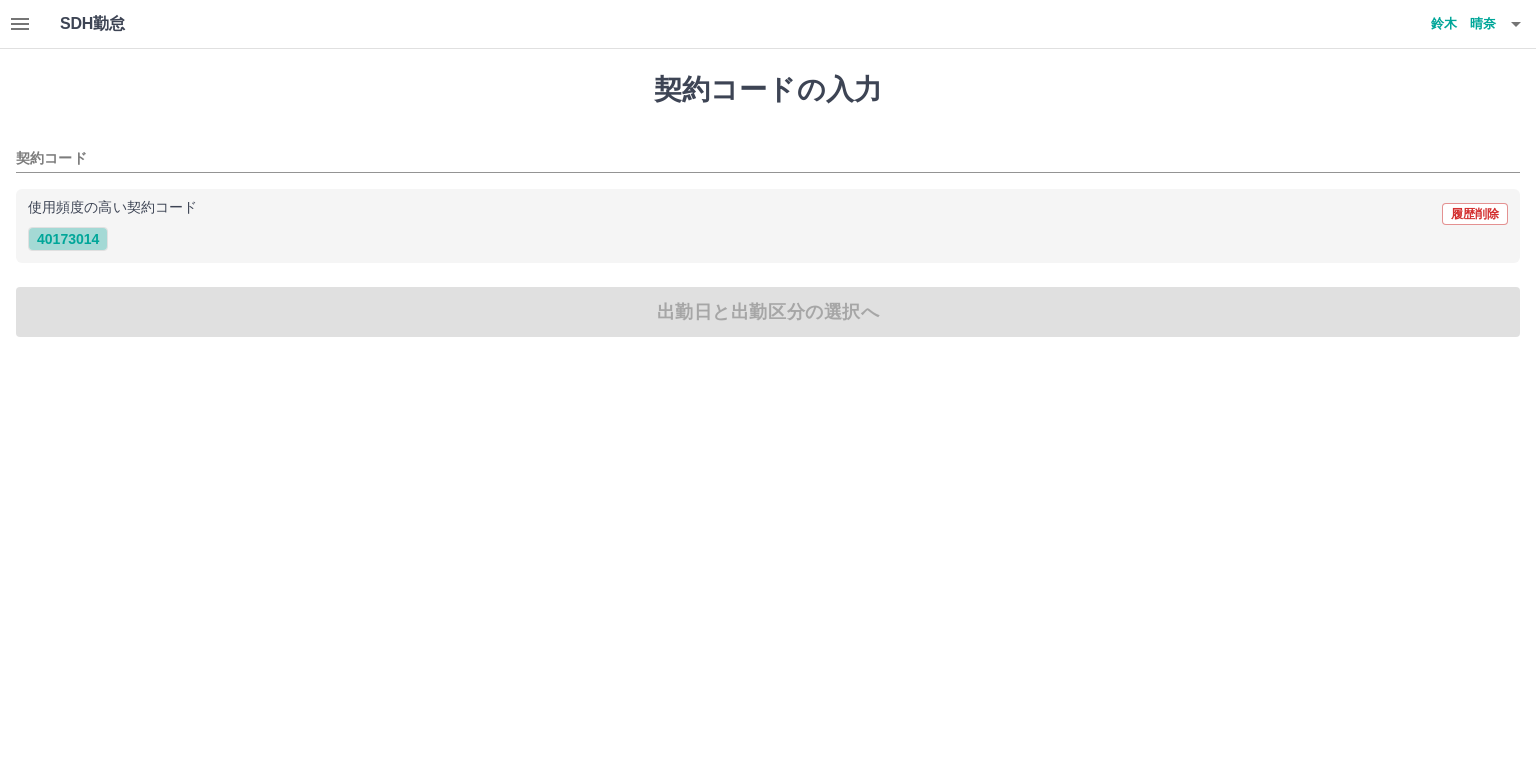 click on "40173014" at bounding box center [68, 239] 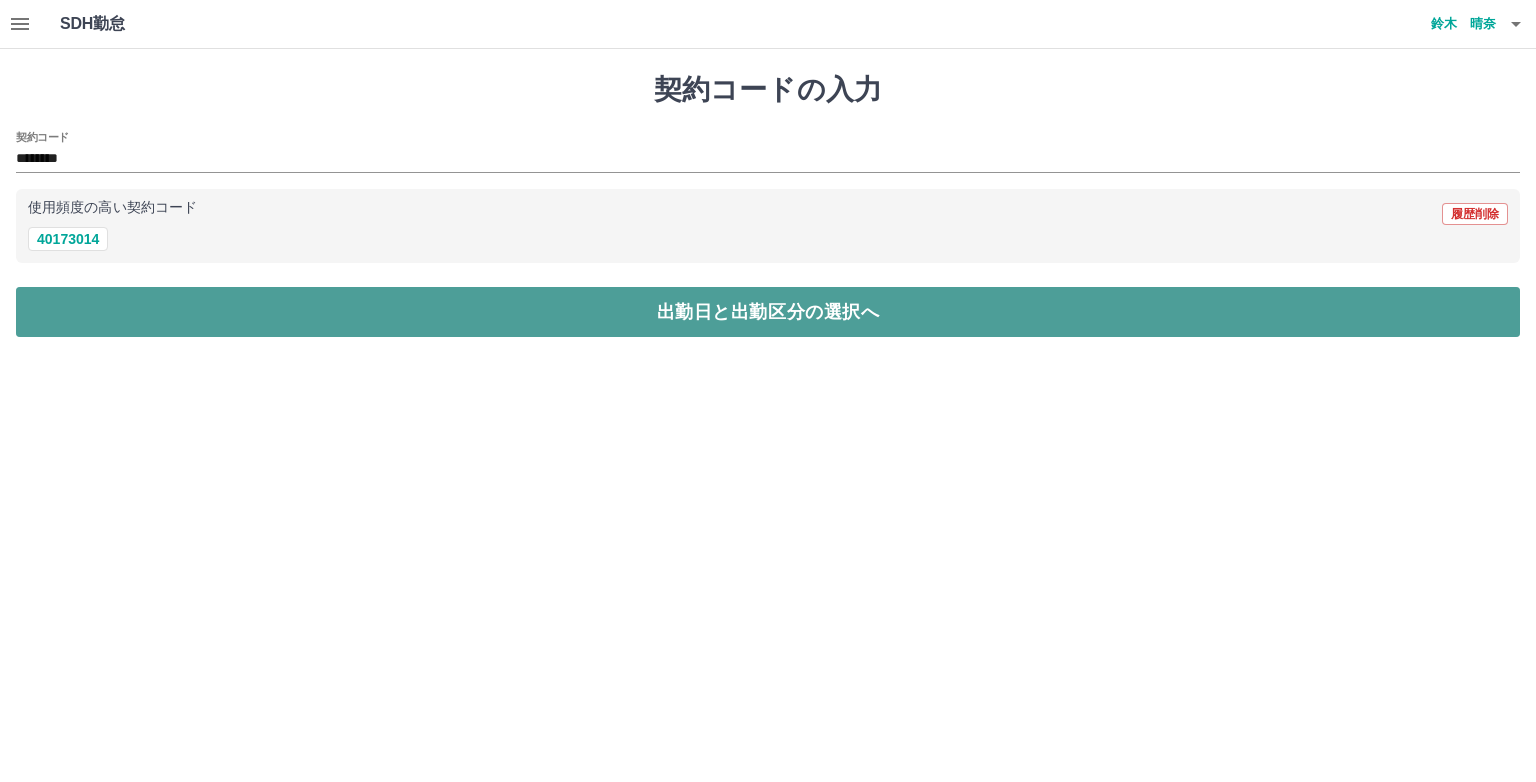 click on "出勤日と出勤区分の選択へ" at bounding box center (768, 312) 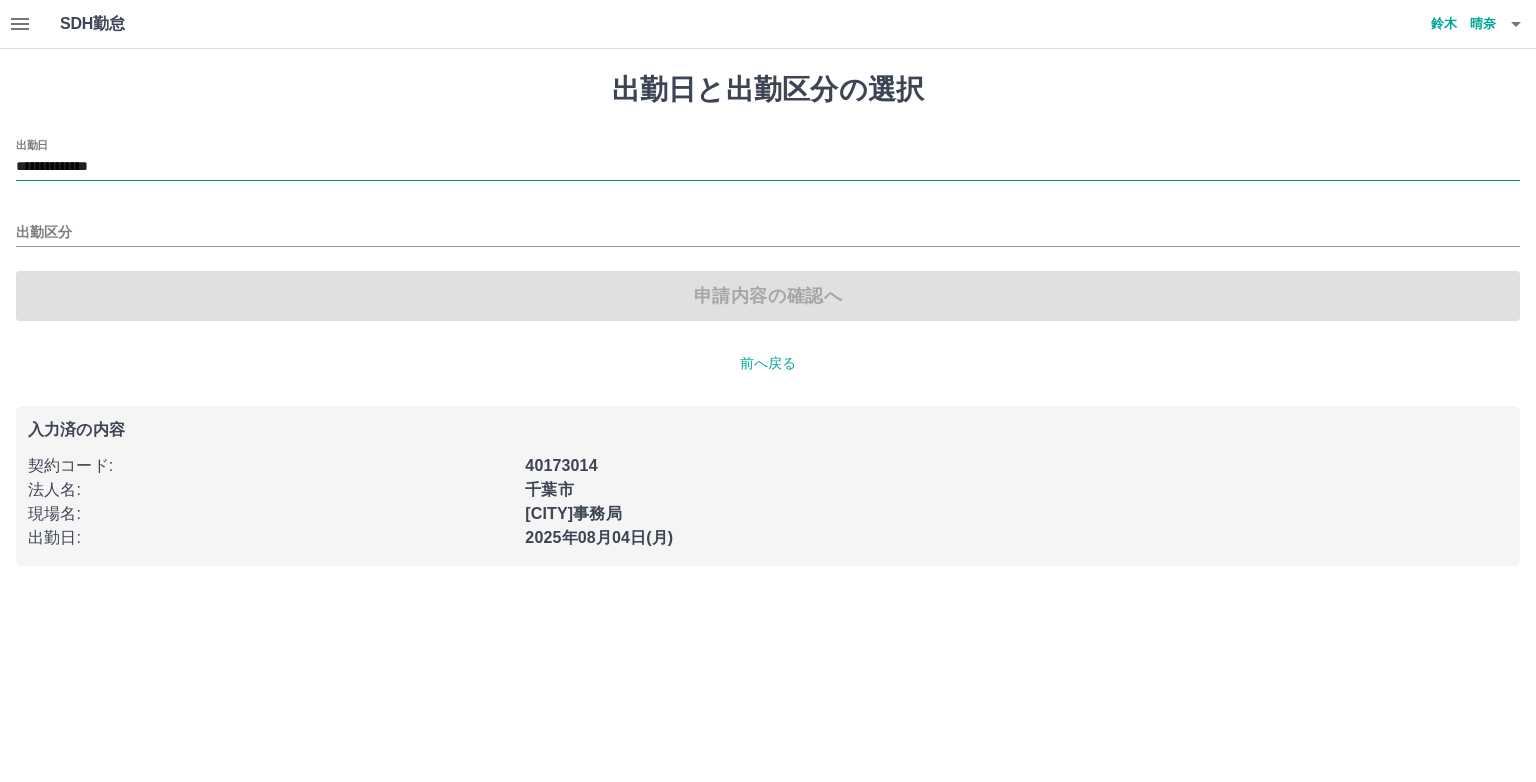click on "**********" at bounding box center (768, 167) 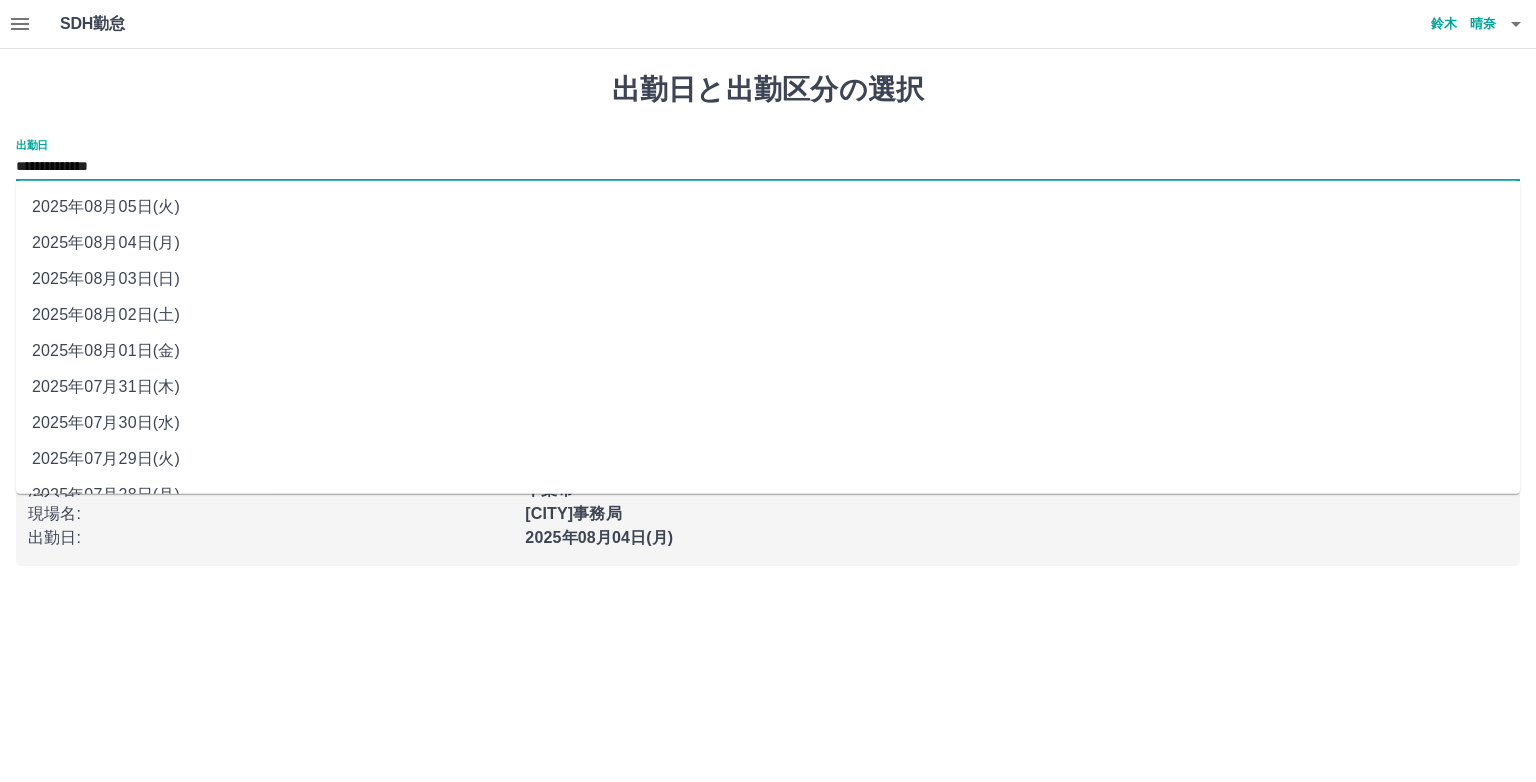 click on "2025年08月03日(日)" at bounding box center (768, 279) 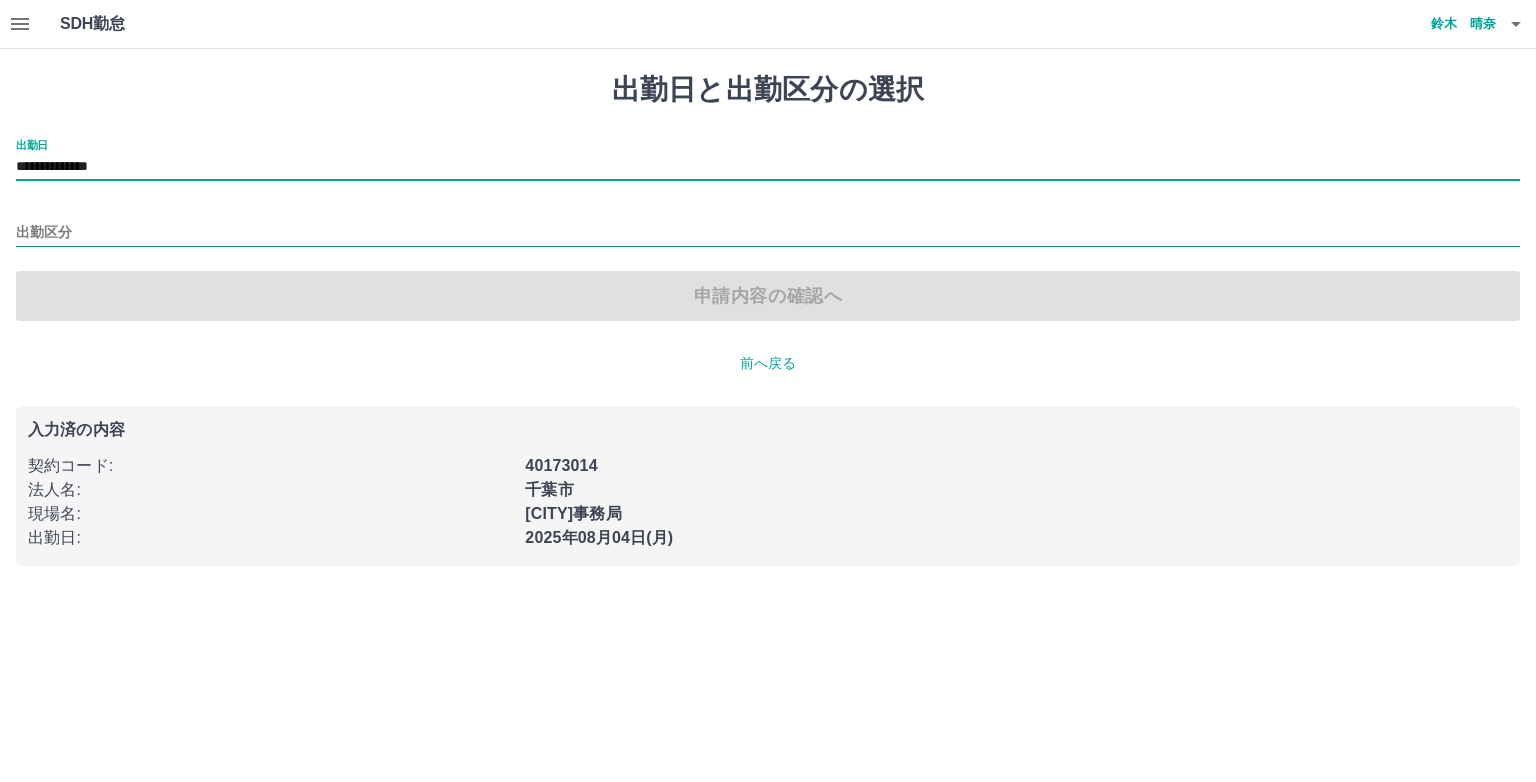 click on "出勤区分" at bounding box center [768, 233] 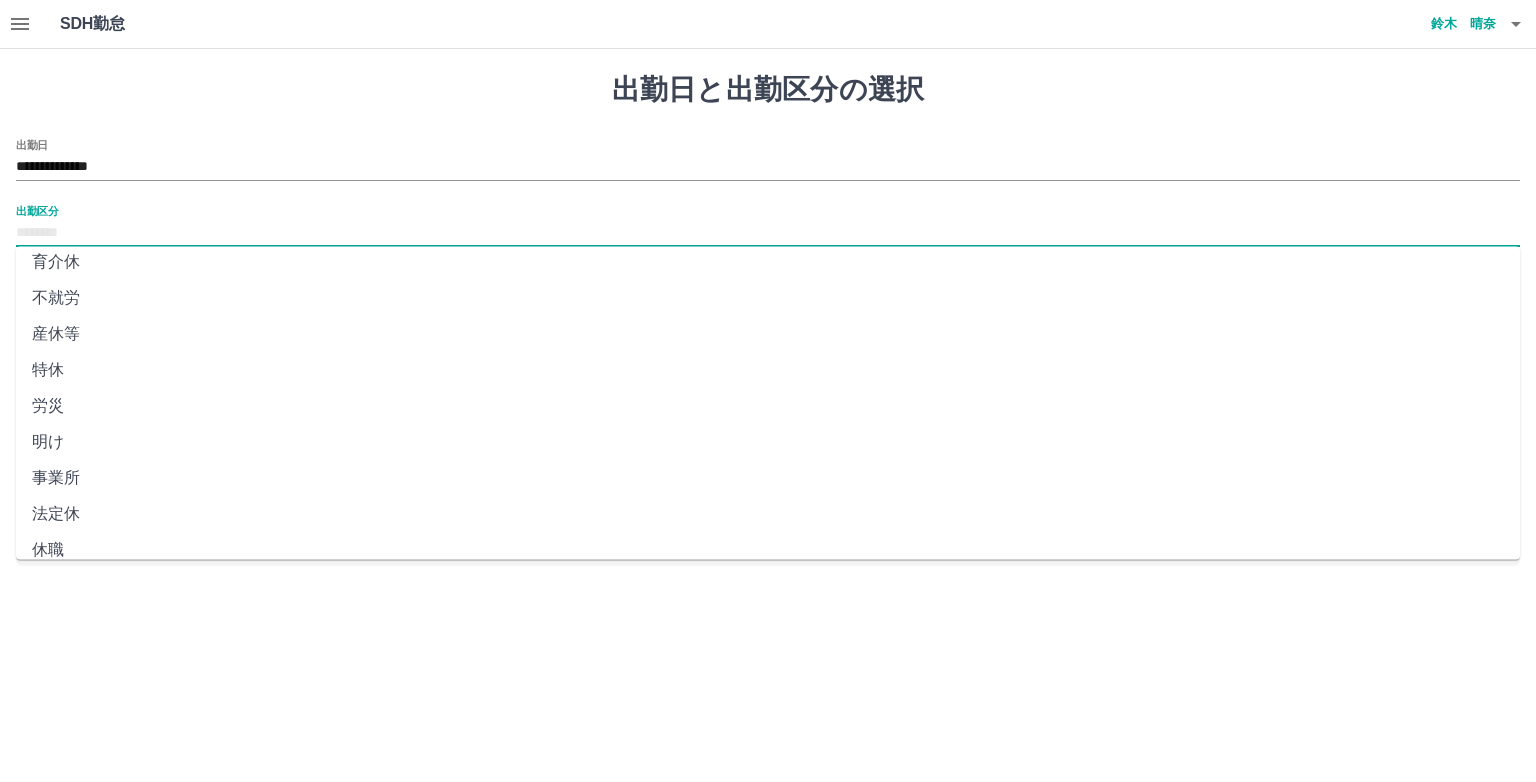 scroll, scrollTop: 351, scrollLeft: 0, axis: vertical 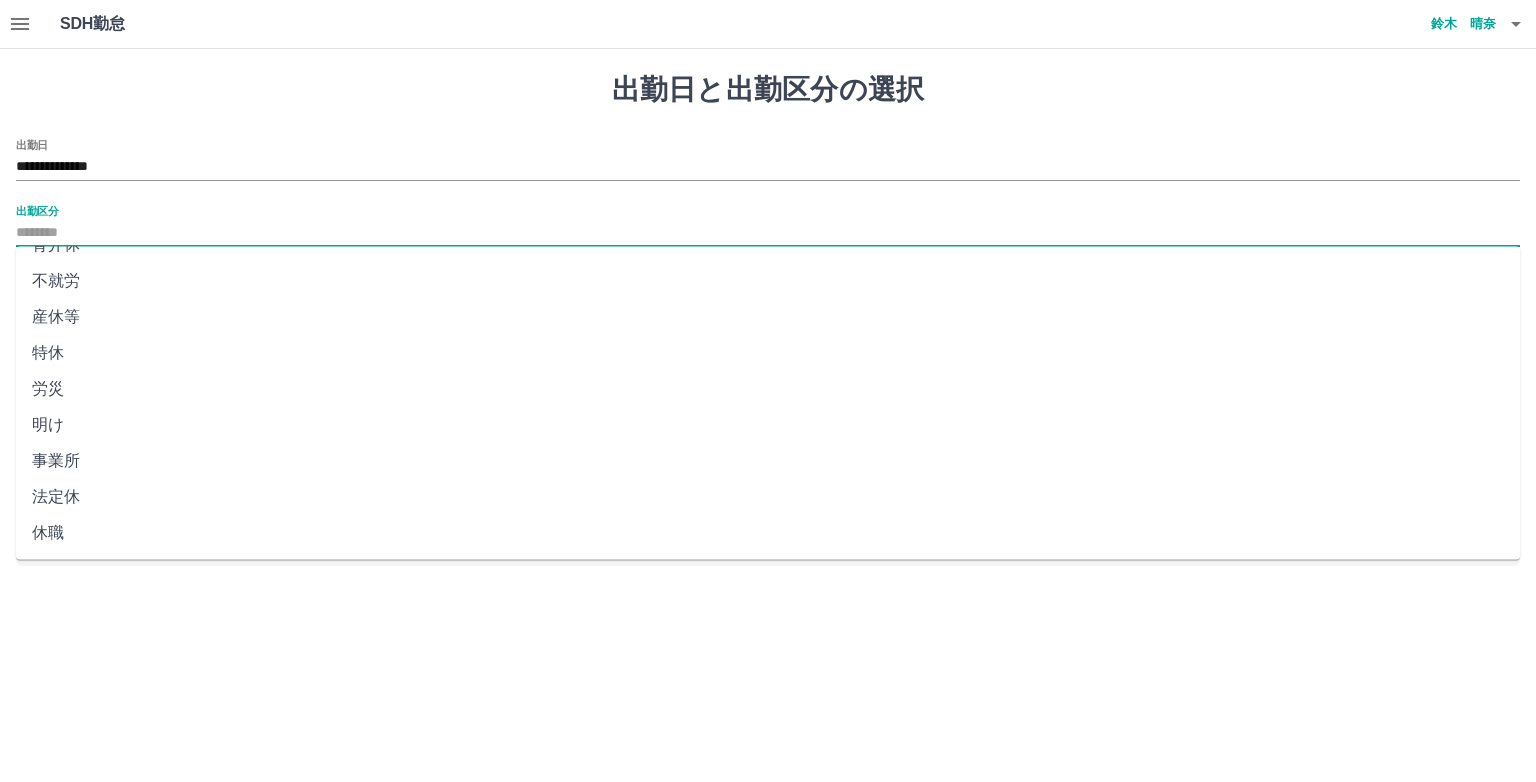 click on "法定休" at bounding box center [768, 497] 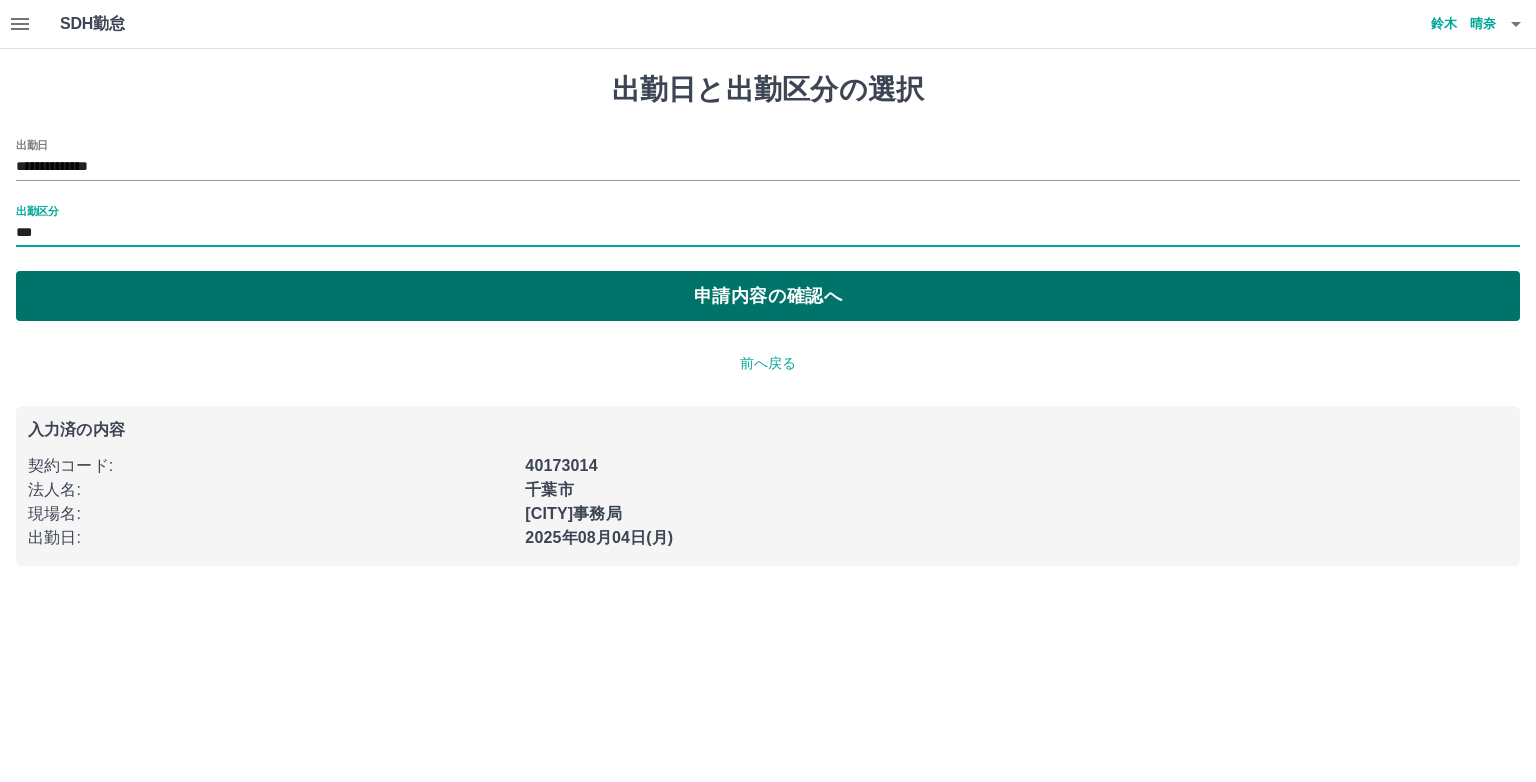 click on "申請内容の確認へ" at bounding box center (768, 296) 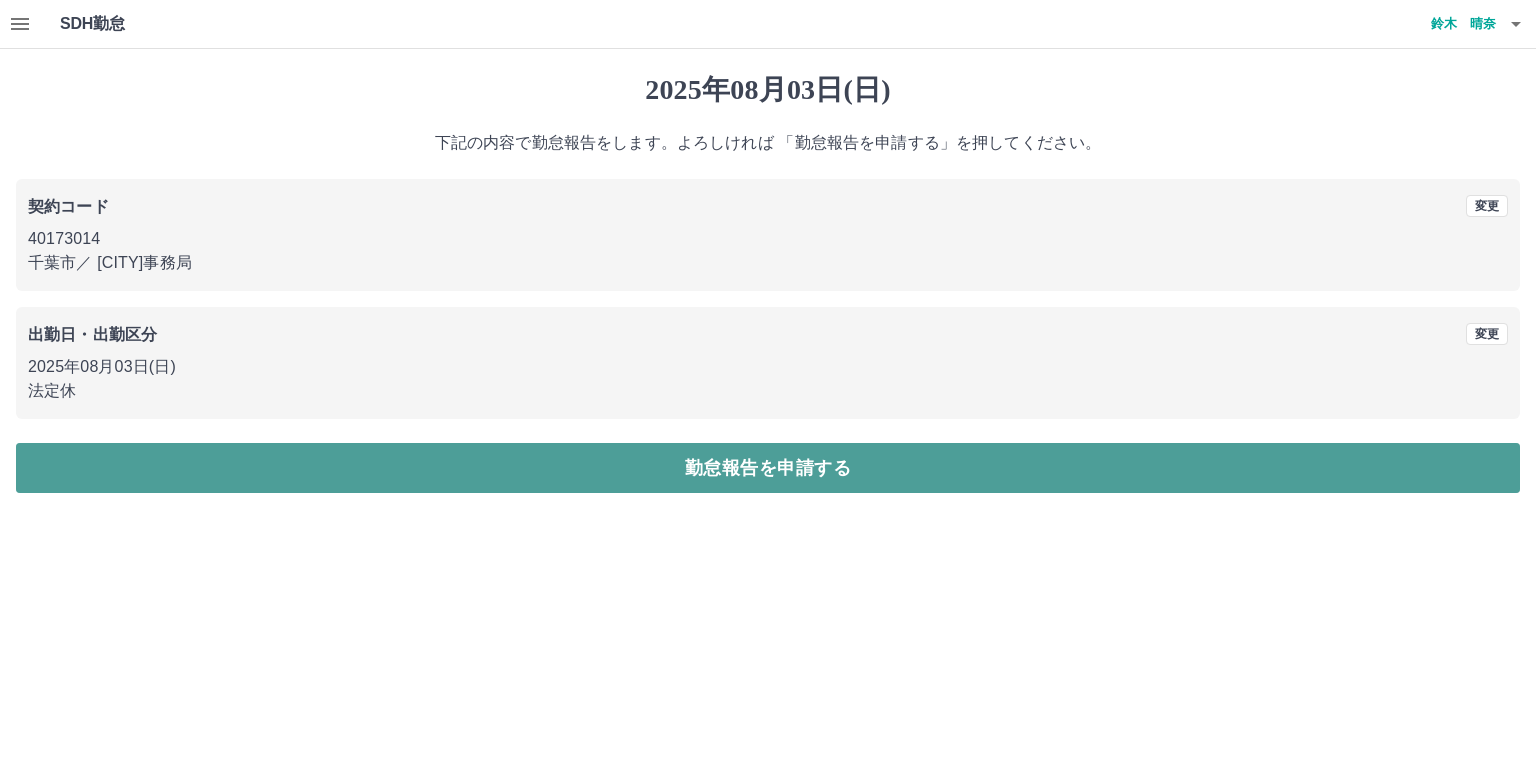 click on "勤怠報告を申請する" at bounding box center (768, 468) 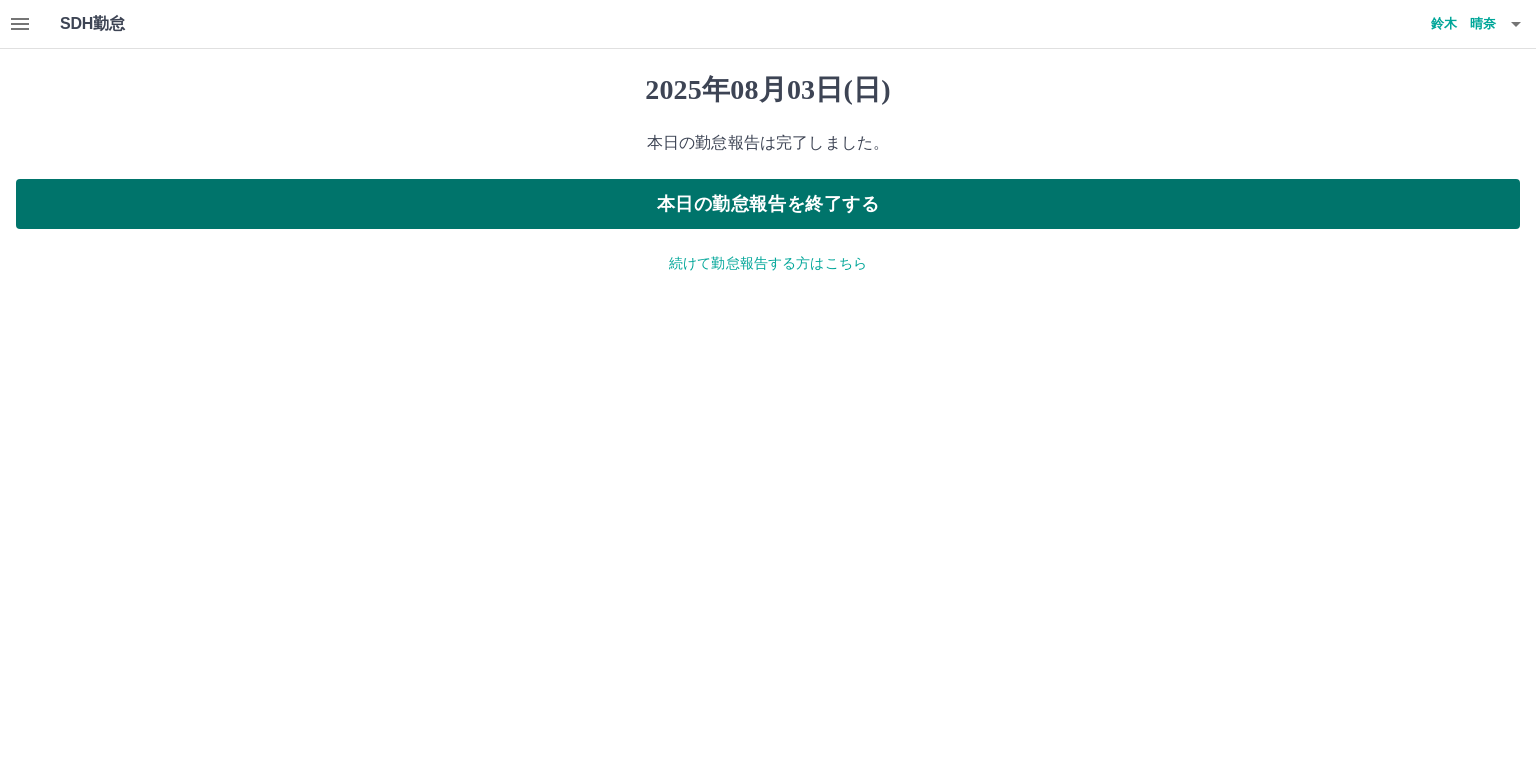 click on "本日の勤怠報告を終了する" at bounding box center [768, 204] 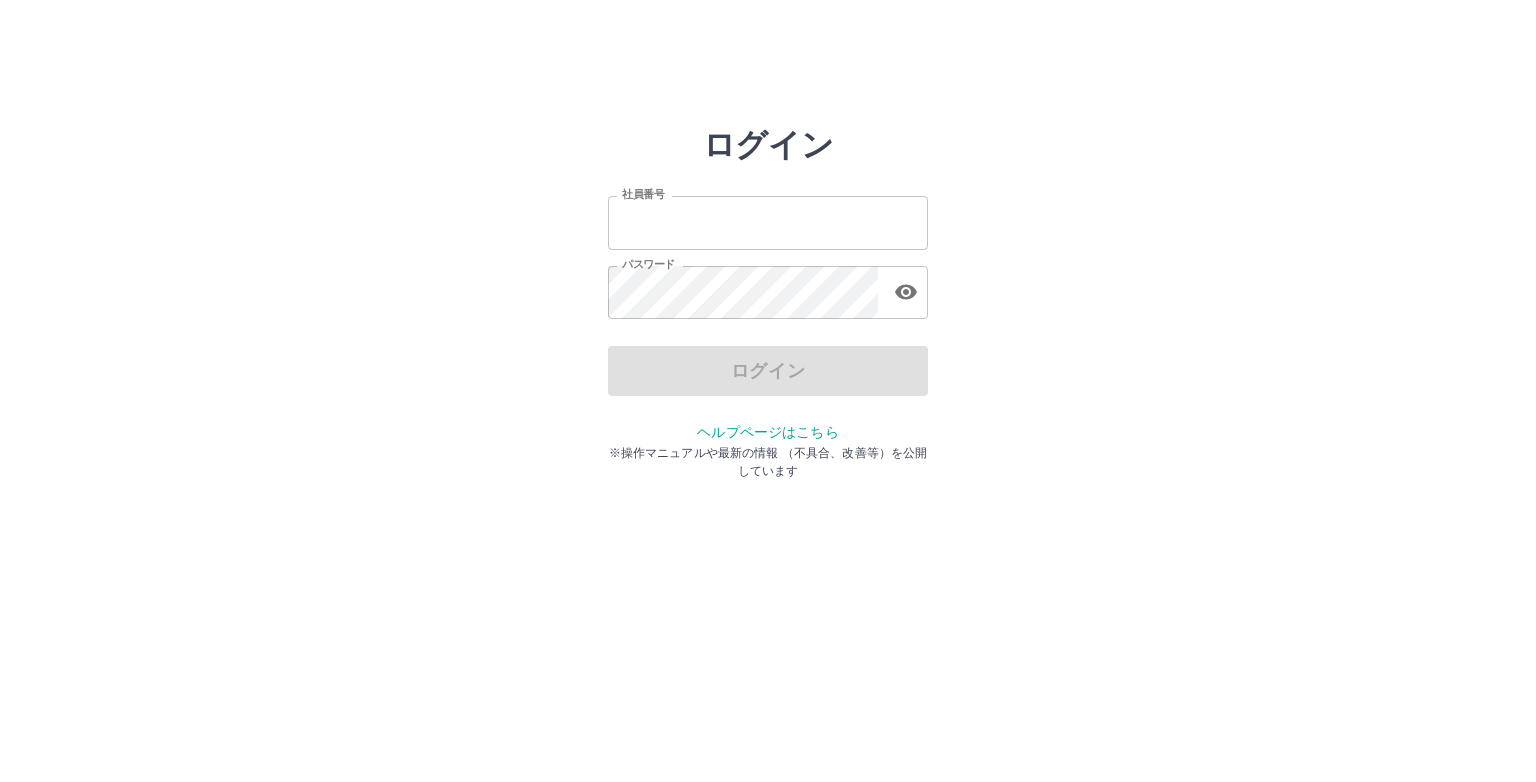 scroll, scrollTop: 0, scrollLeft: 0, axis: both 